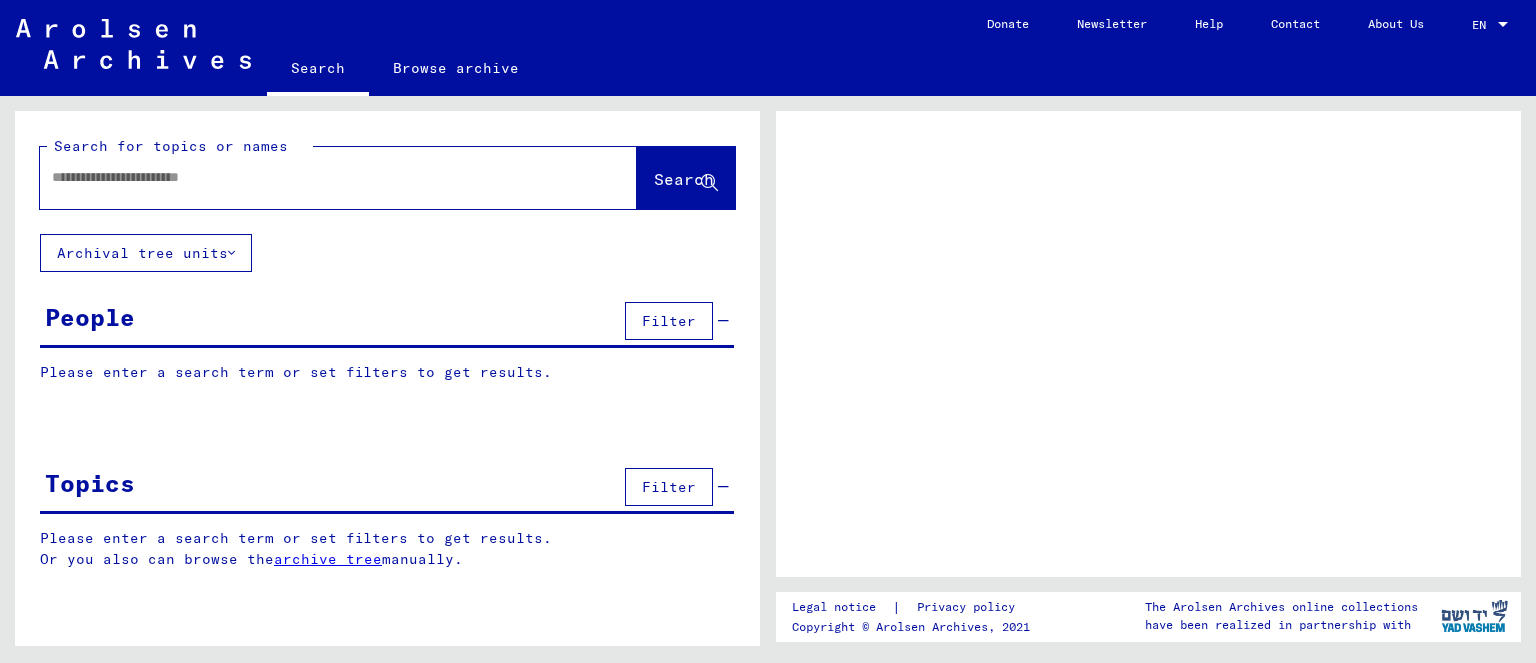 scroll, scrollTop: 0, scrollLeft: 0, axis: both 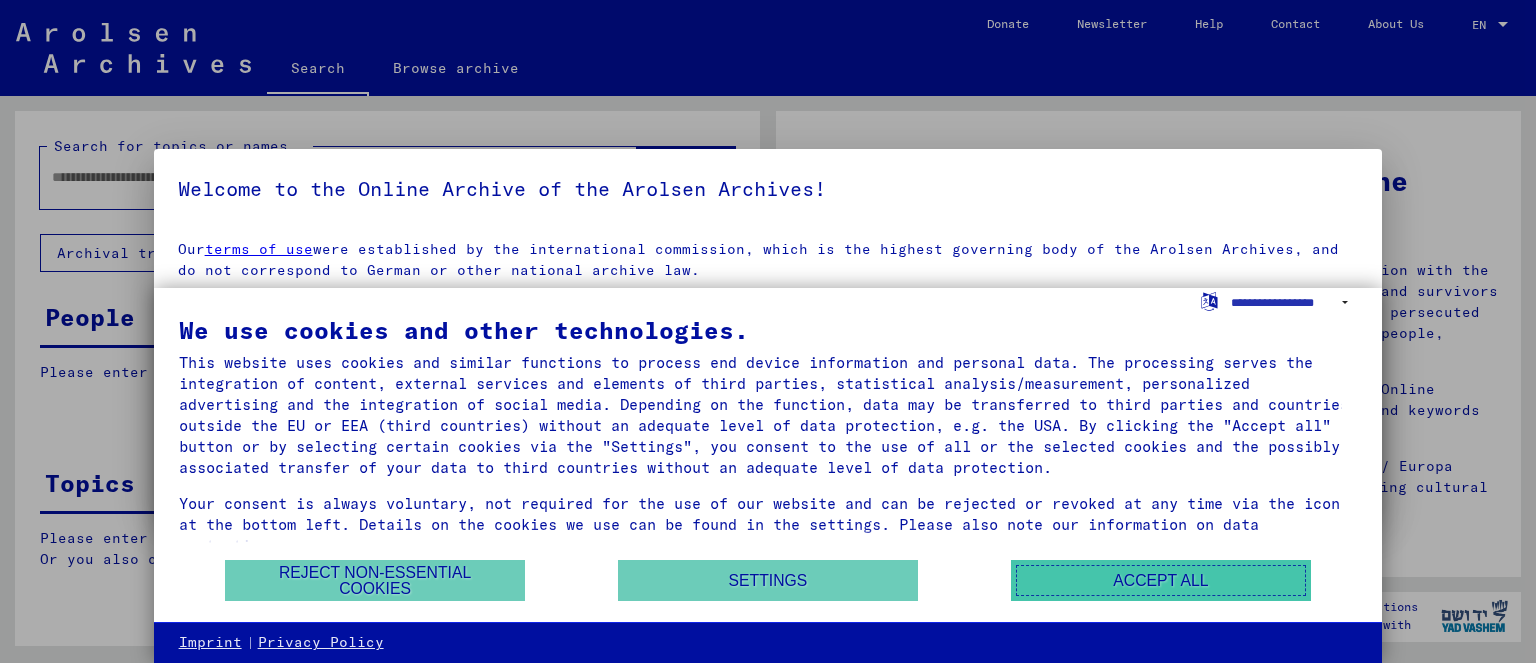 click on "Accept all" at bounding box center [1161, 580] 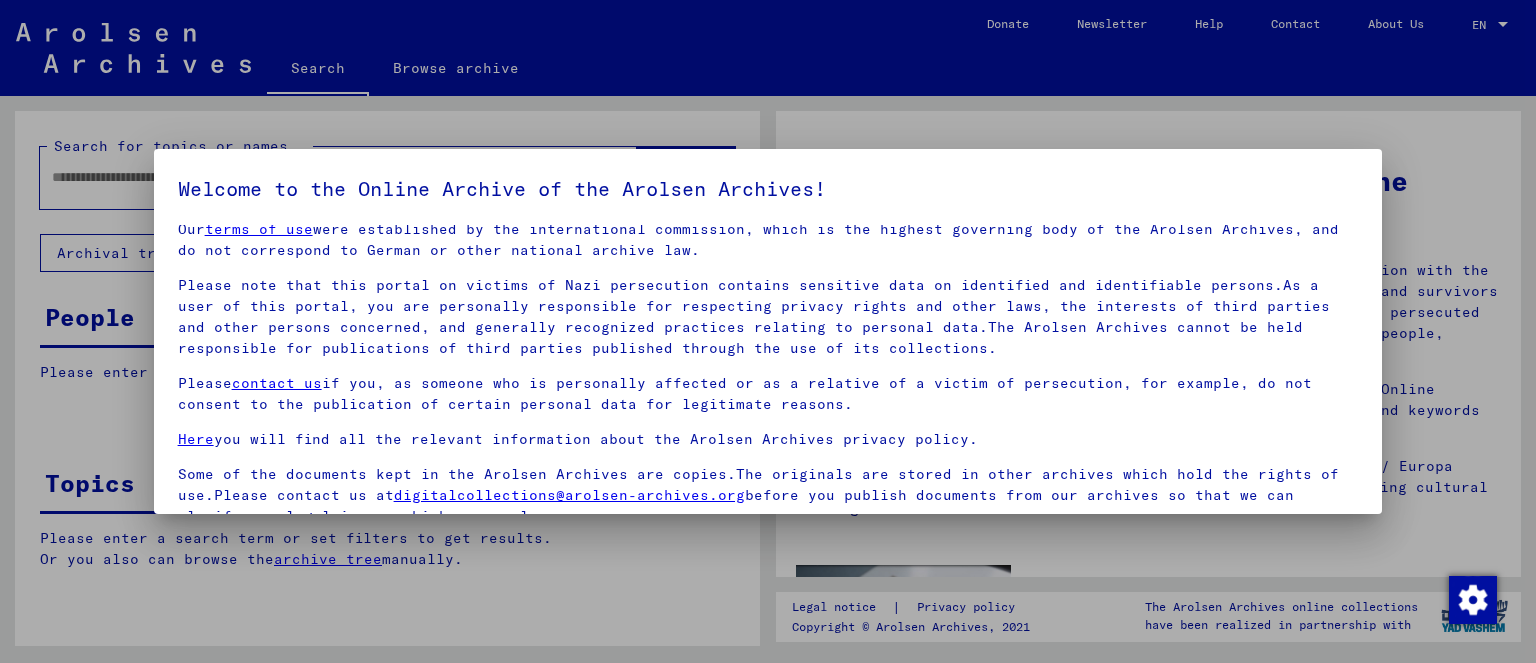 scroll, scrollTop: 24, scrollLeft: 0, axis: vertical 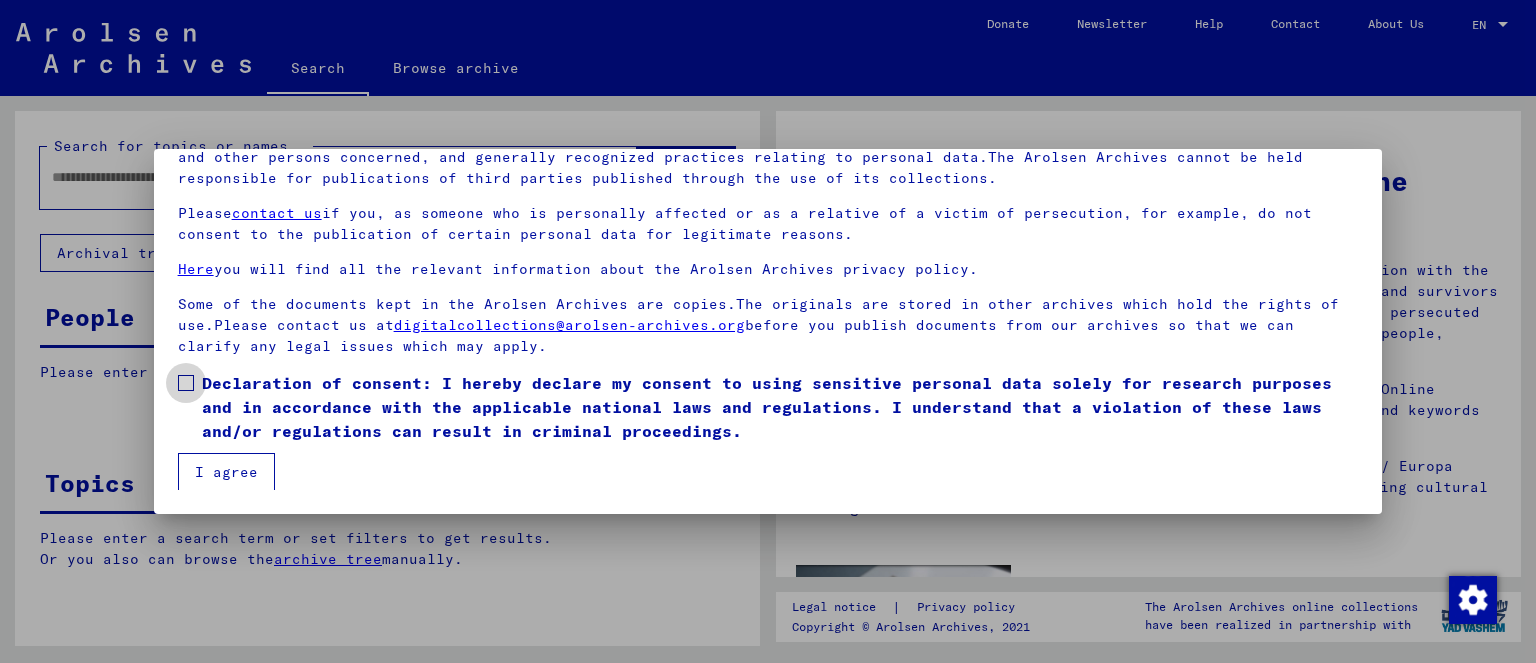 click on "Our terms of use were established by the international commission, which is the highest governing body of the Arolsen Archives, and do not correspond to German or other national archive law. Please note that this portal on victims of Nazi persecution contains sensitive data on identified and identifiable persons.As a user of this portal, you are personally responsible for respecting privacy rights and other laws, the interests of third parties and other persons concerned, and generally recognized practices relating to personal data.The Arolsen Archives cannot be held responsible for publications of third parties published through the use of its collections. Please contact us if you, as someone who is personally affected or as a relative of a victim of persecution, for example, do not consent to the publication of certain personal data for legitimate reasons. Here you will find all the relevant information about the Arolsen Archives privacy policy. [EMAIL] I agree" at bounding box center [768, 274] 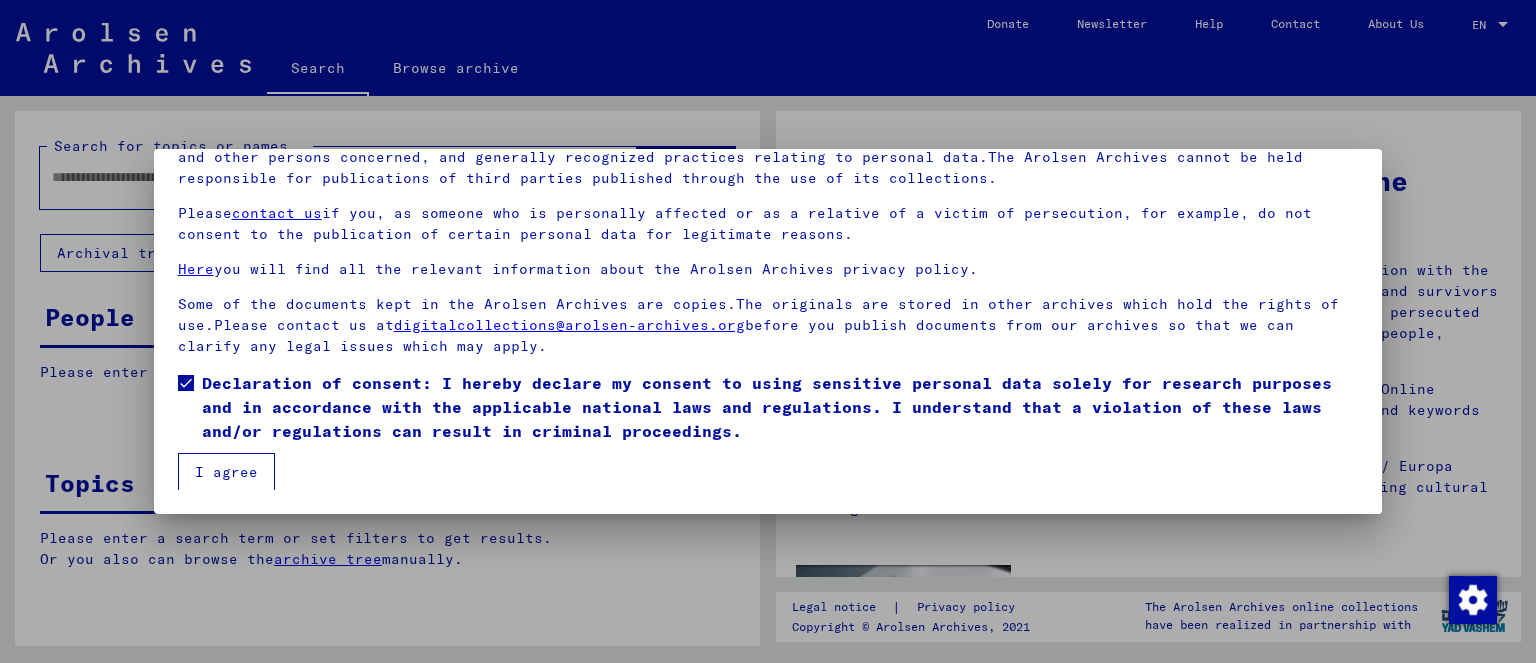 click on "I agree" at bounding box center [226, 472] 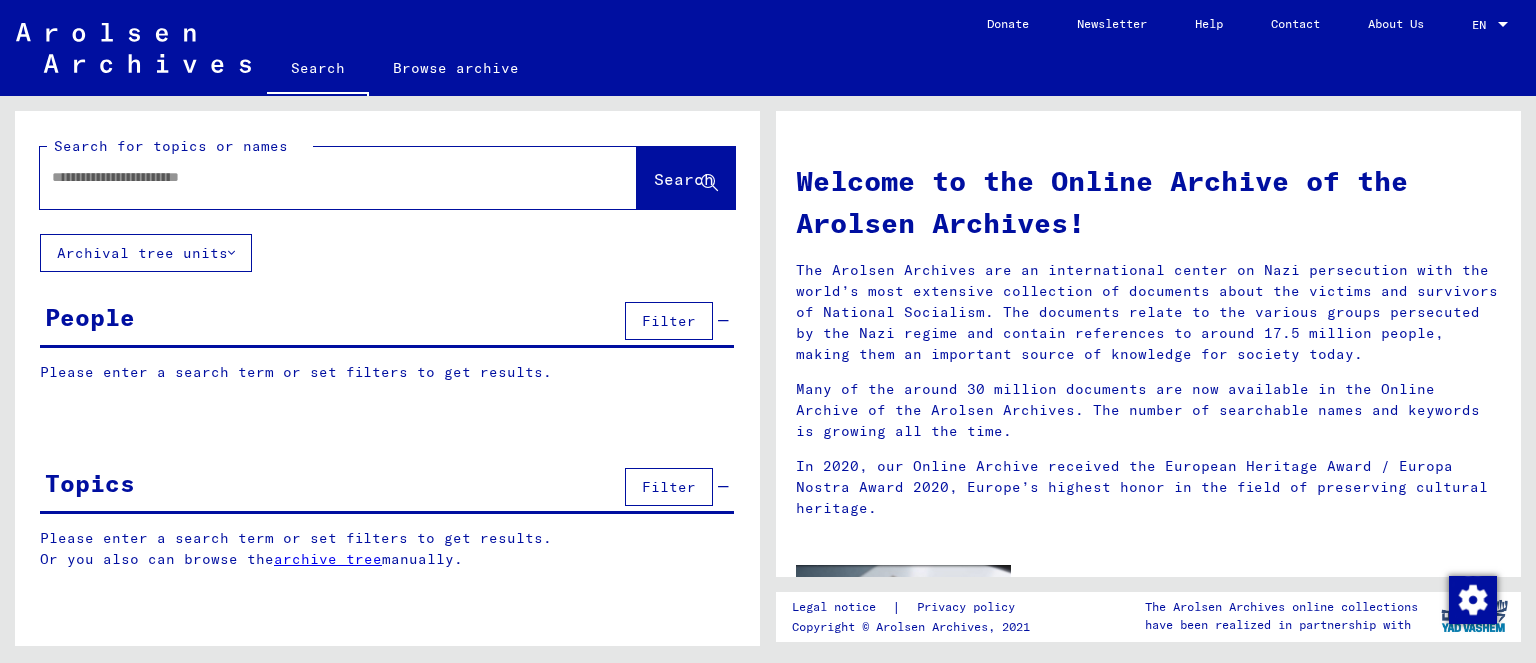 click at bounding box center (308, 177) 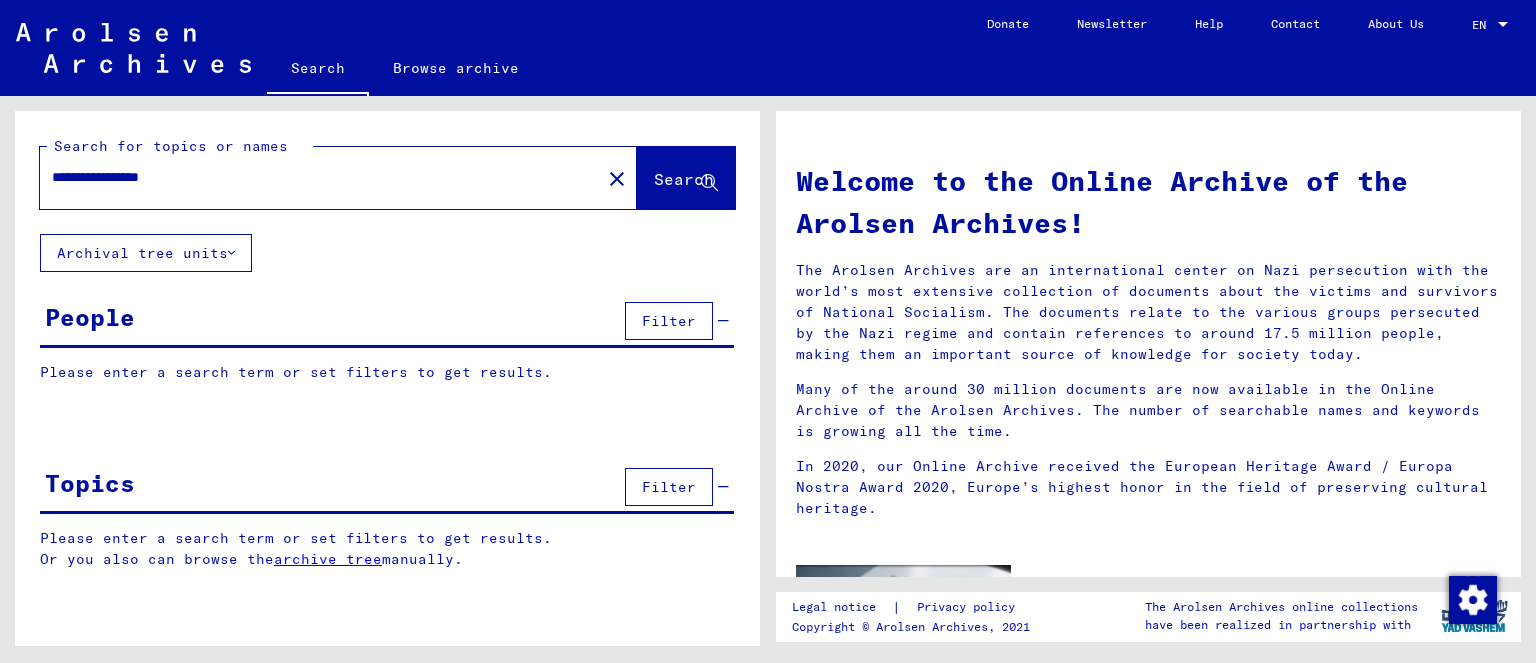 type on "**********" 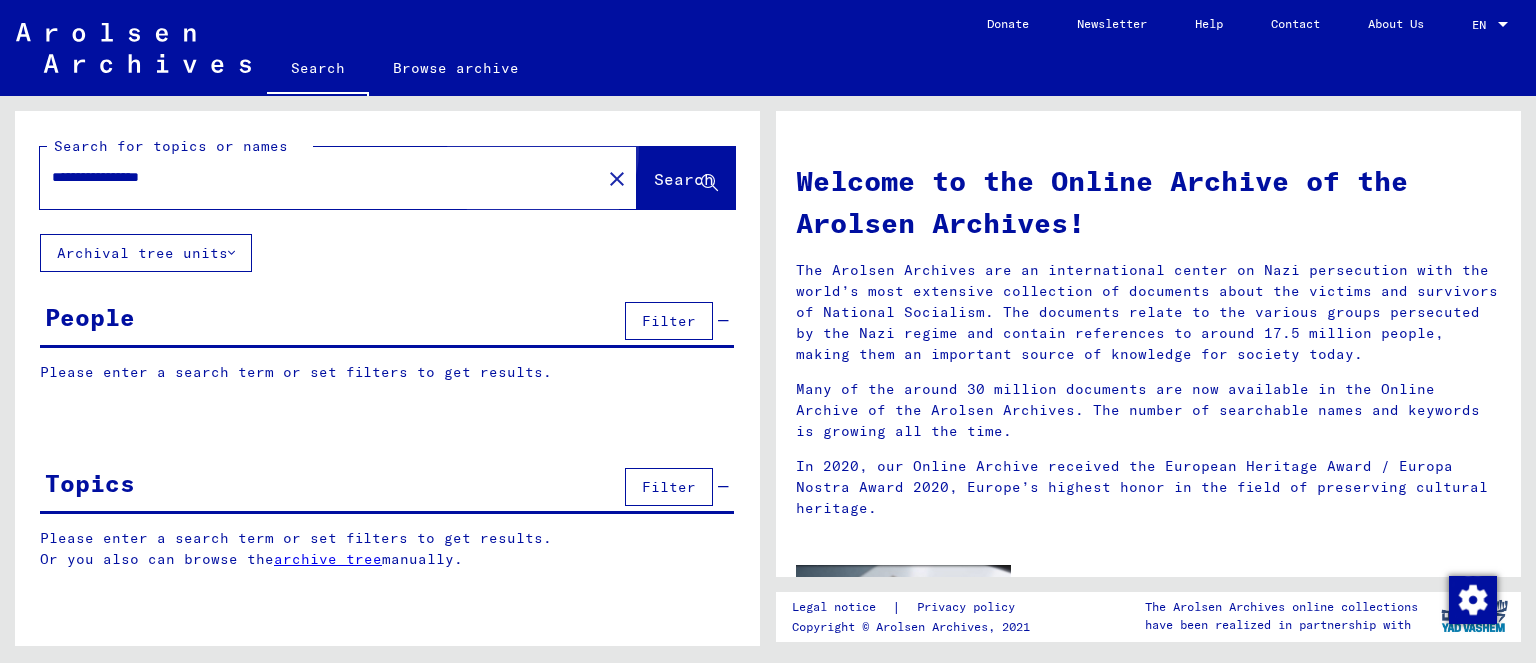 click on "Search" at bounding box center (686, 178) 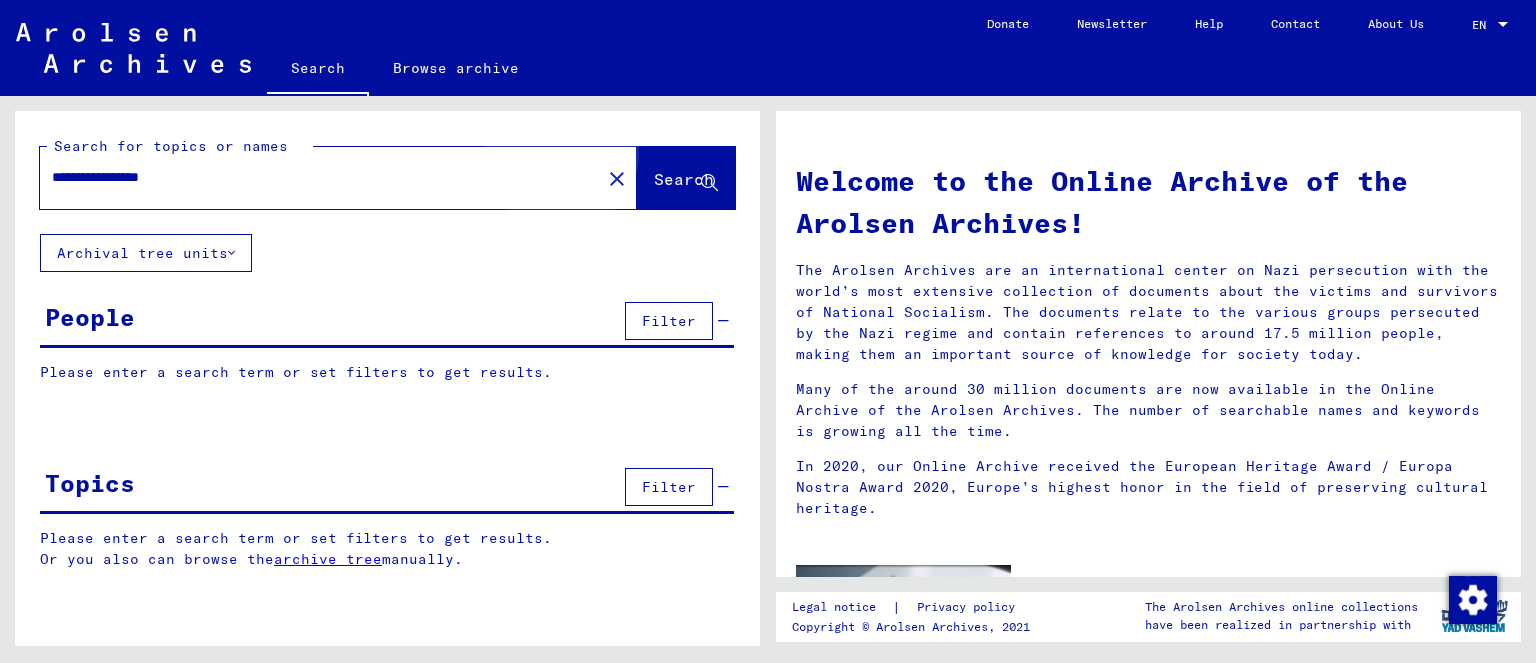 click on "Search" at bounding box center (684, 179) 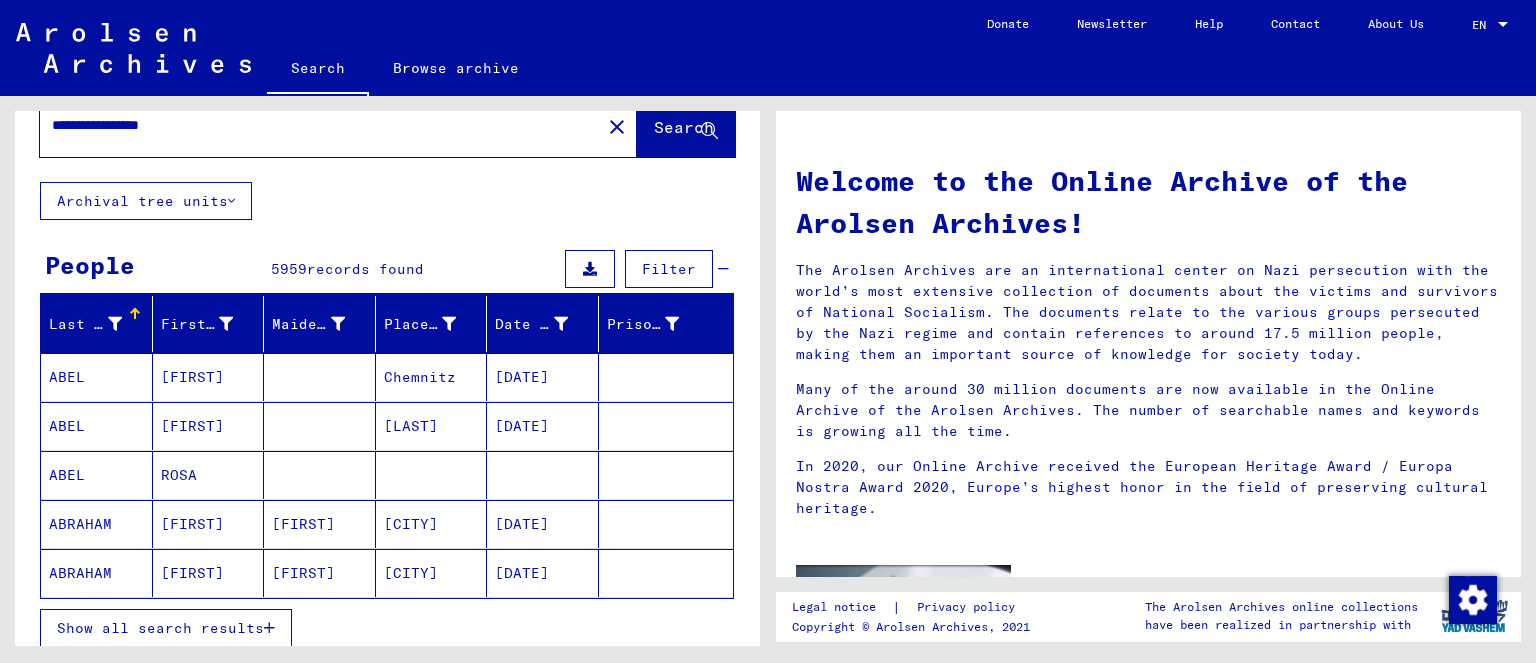 scroll, scrollTop: 100, scrollLeft: 0, axis: vertical 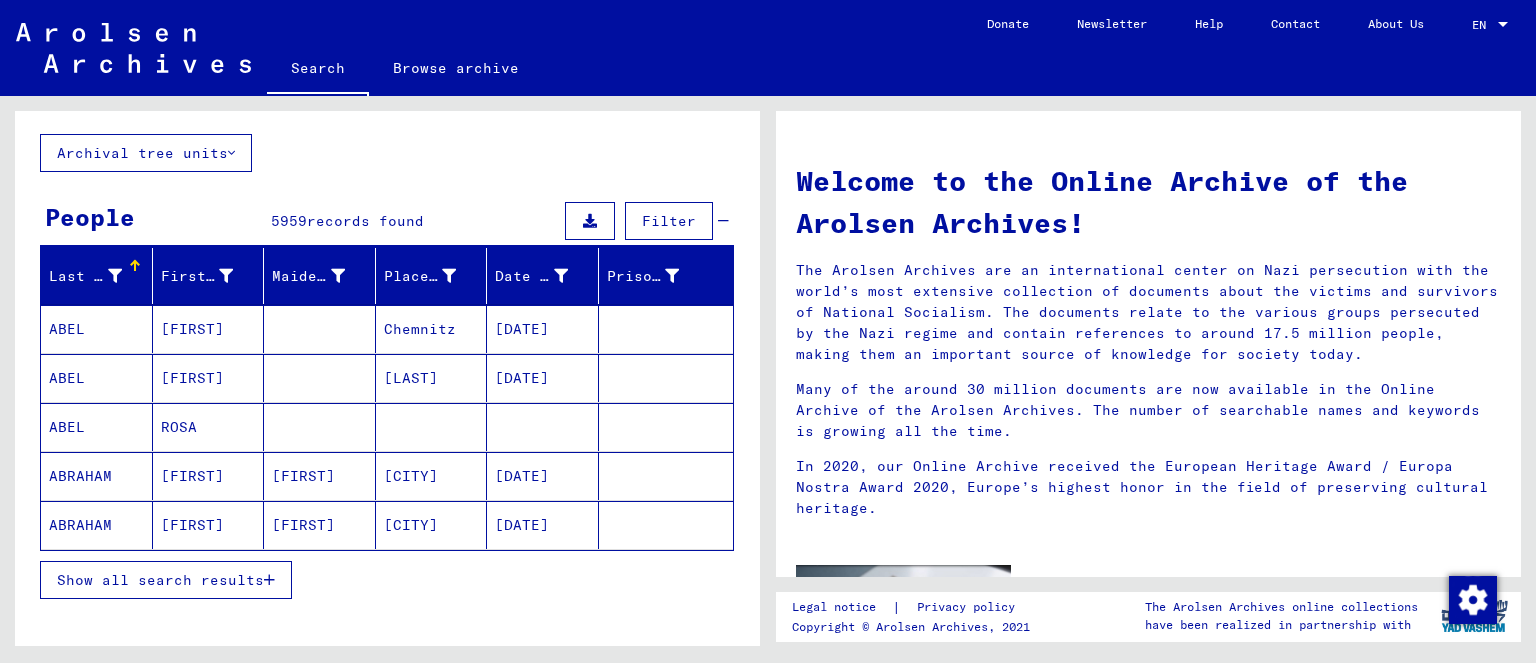 click on "Show all search results" at bounding box center (160, 580) 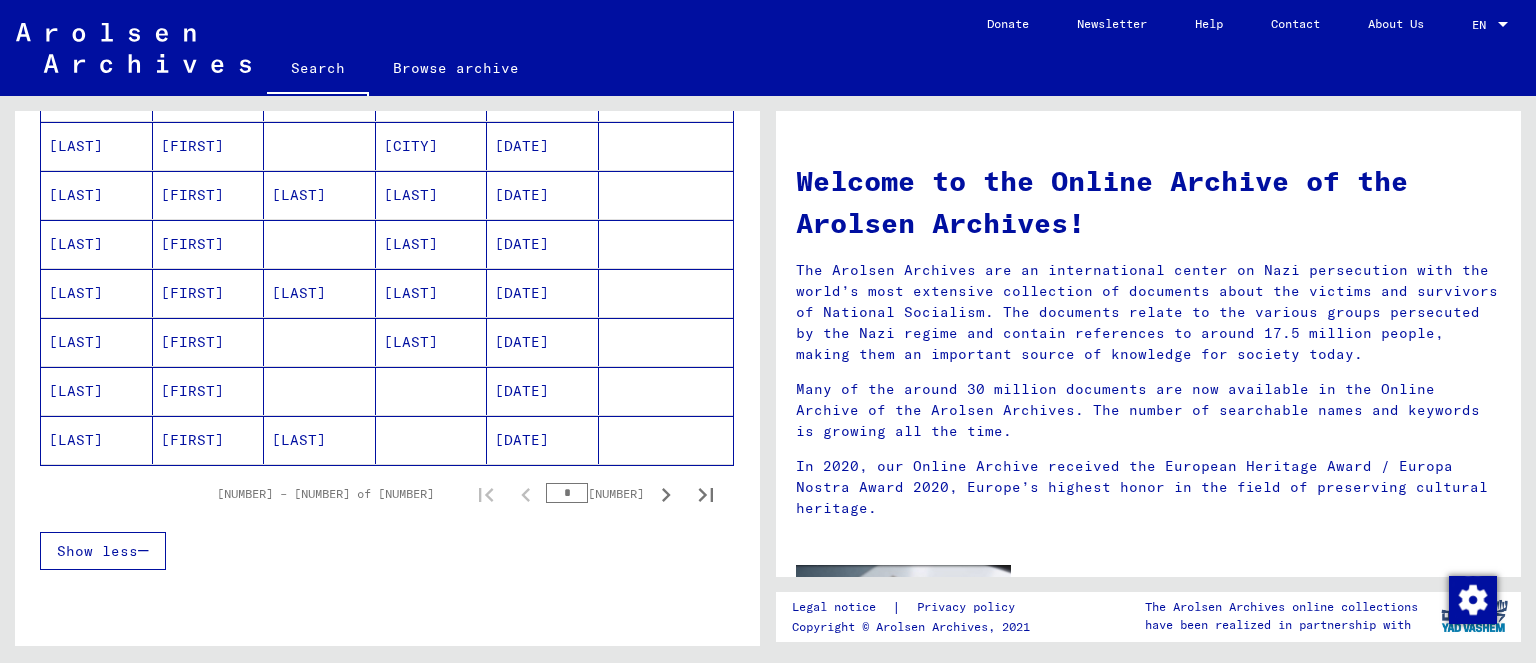scroll, scrollTop: 1200, scrollLeft: 0, axis: vertical 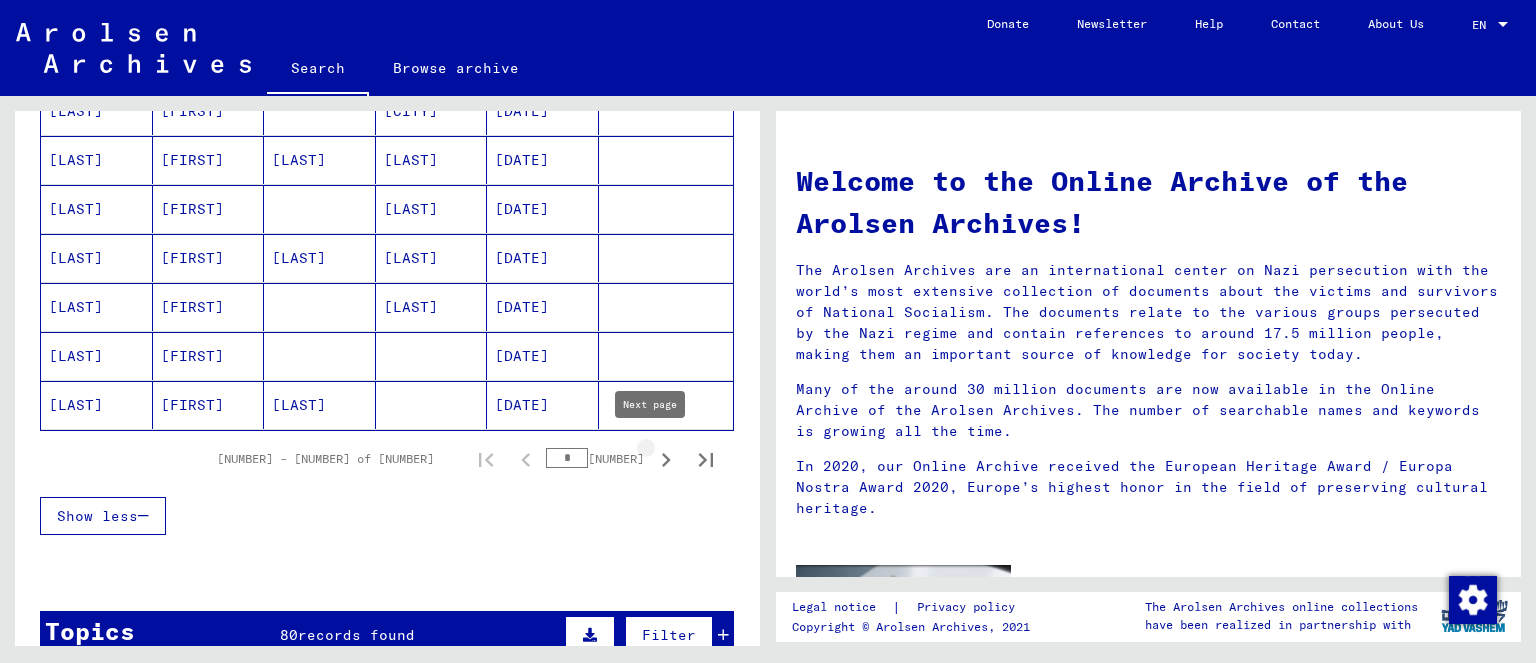 click at bounding box center [666, 460] 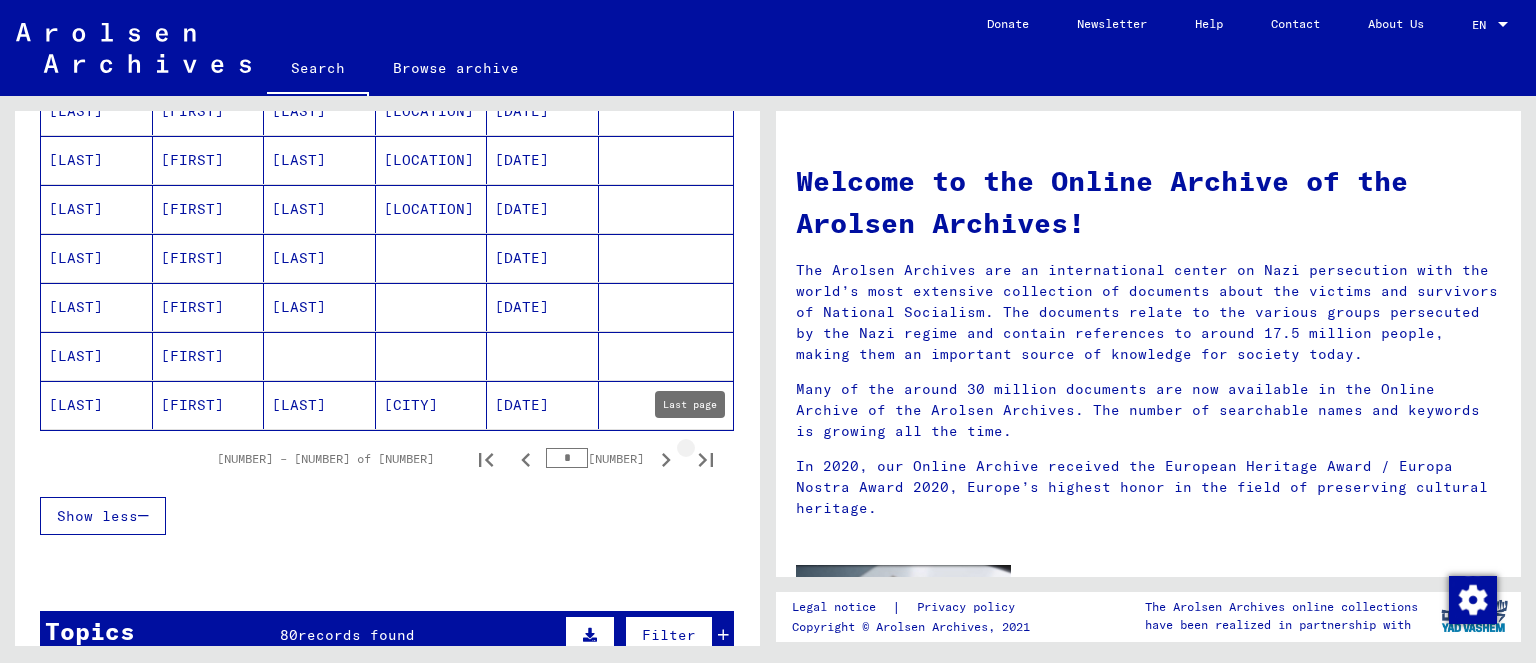 click at bounding box center (706, 460) 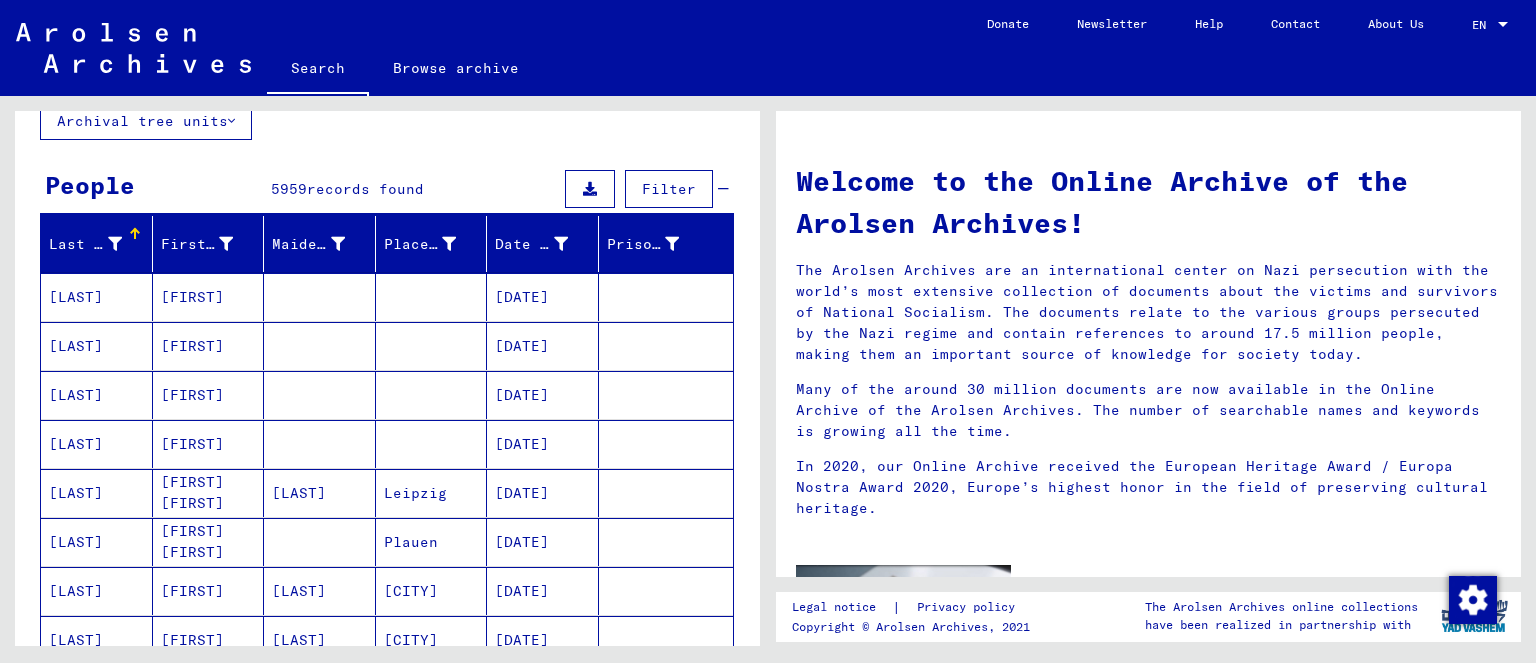 scroll, scrollTop: 0, scrollLeft: 0, axis: both 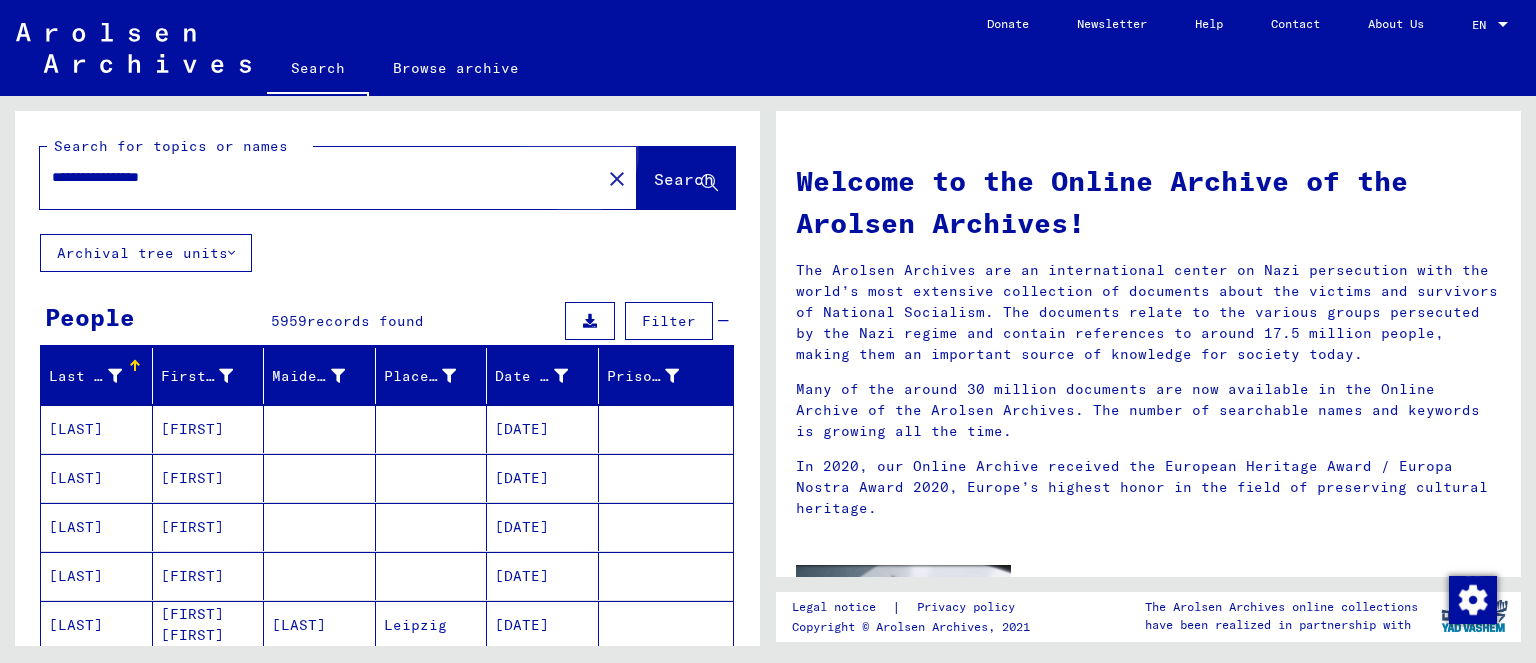 click on "Search" at bounding box center (684, 179) 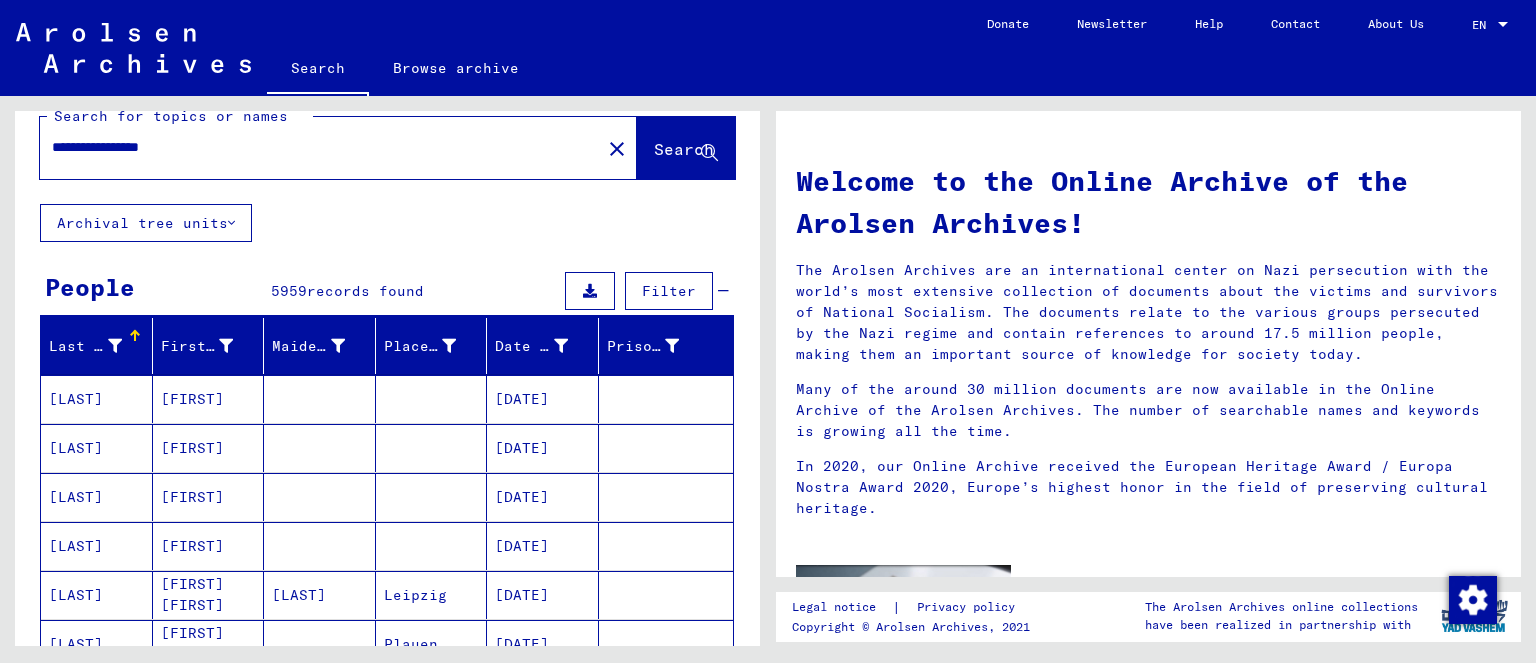 scroll, scrollTop: 0, scrollLeft: 0, axis: both 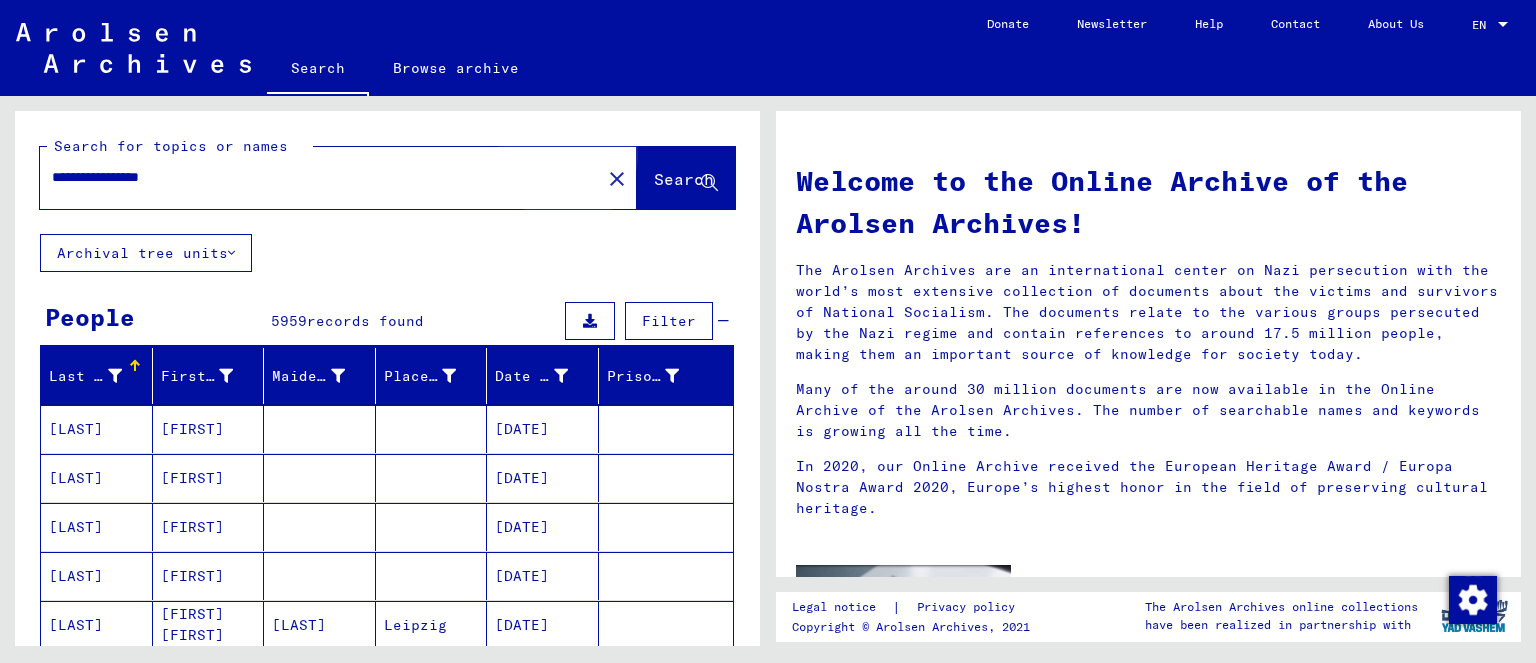 click on "Search" at bounding box center [684, 179] 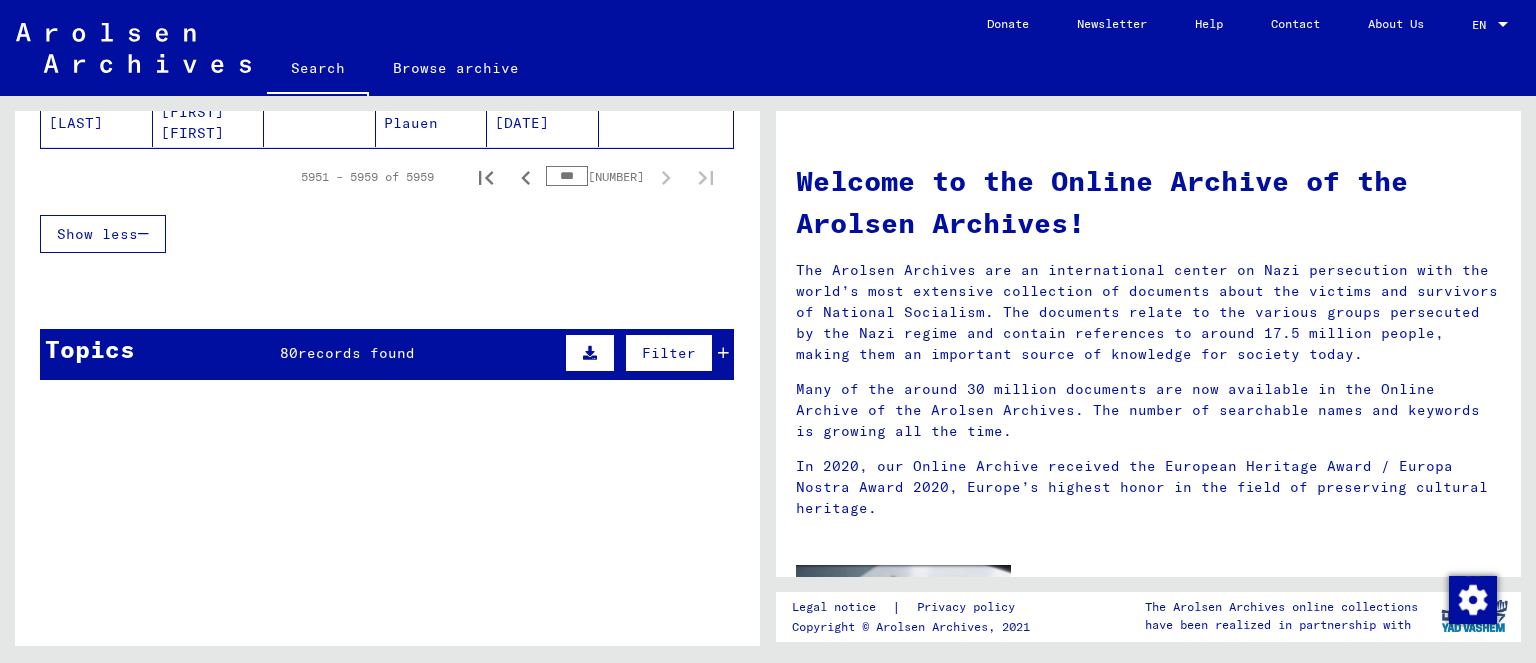scroll, scrollTop: 664, scrollLeft: 0, axis: vertical 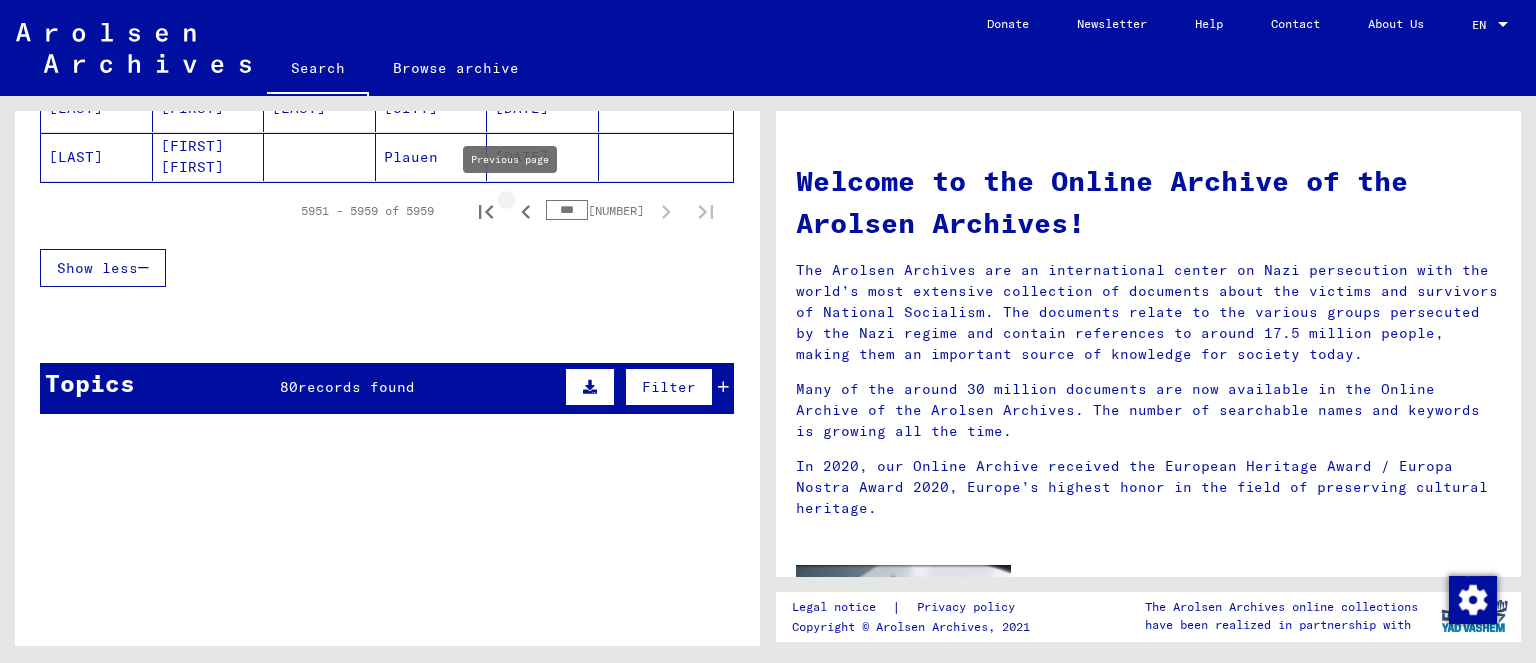 click at bounding box center [525, 212] 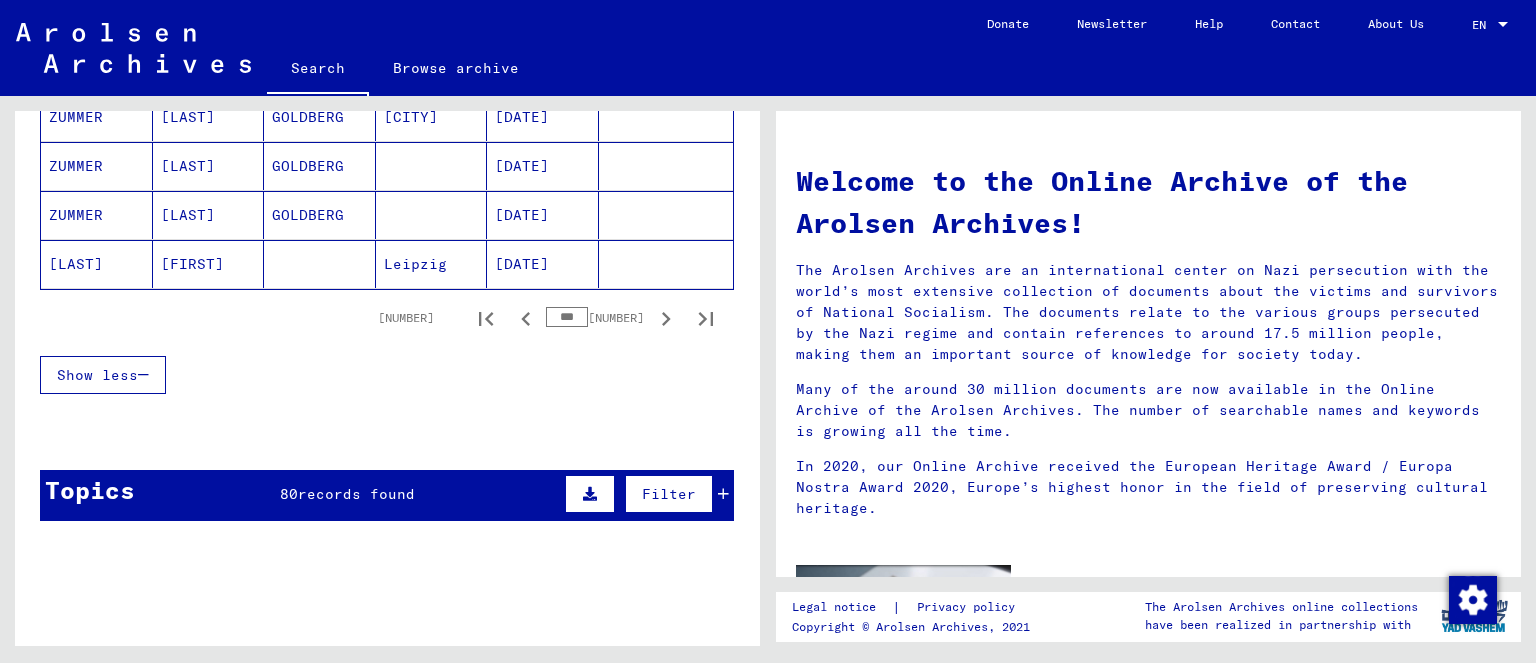 scroll, scrollTop: 1464, scrollLeft: 0, axis: vertical 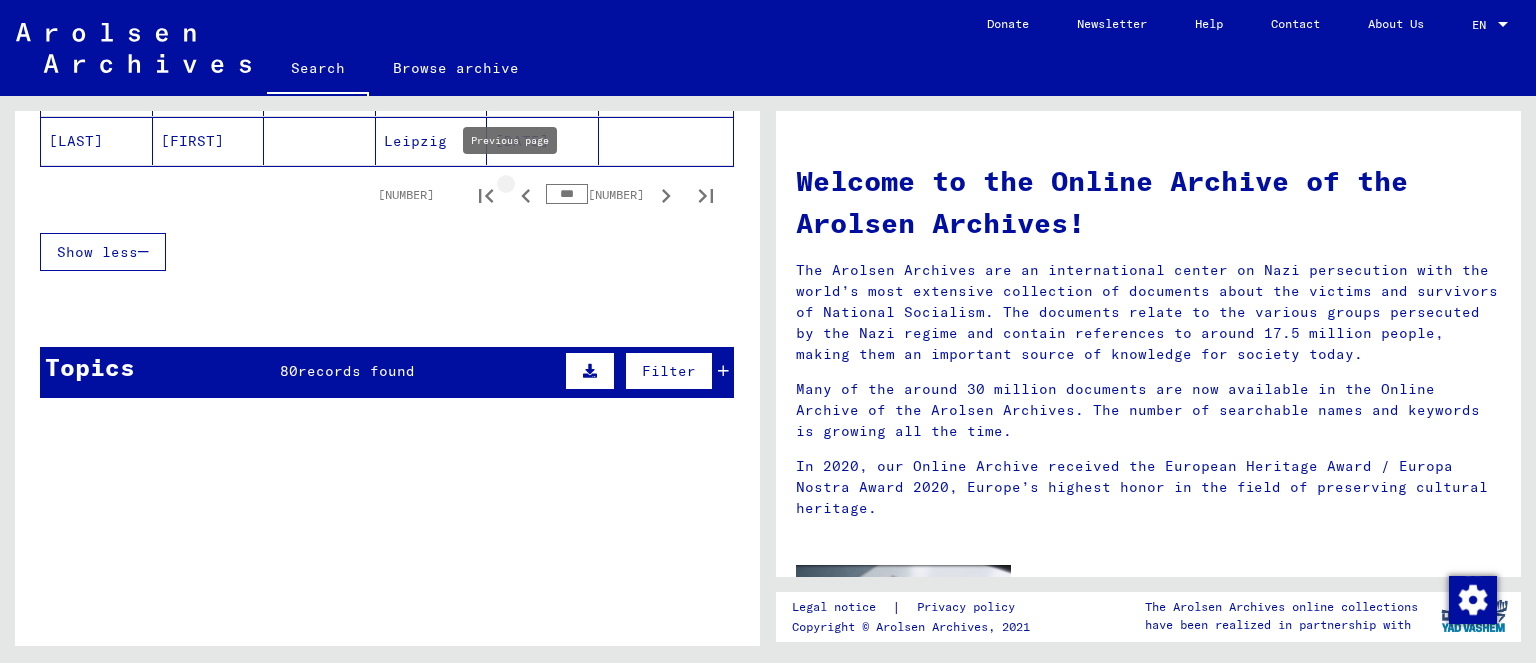 click at bounding box center [525, 196] 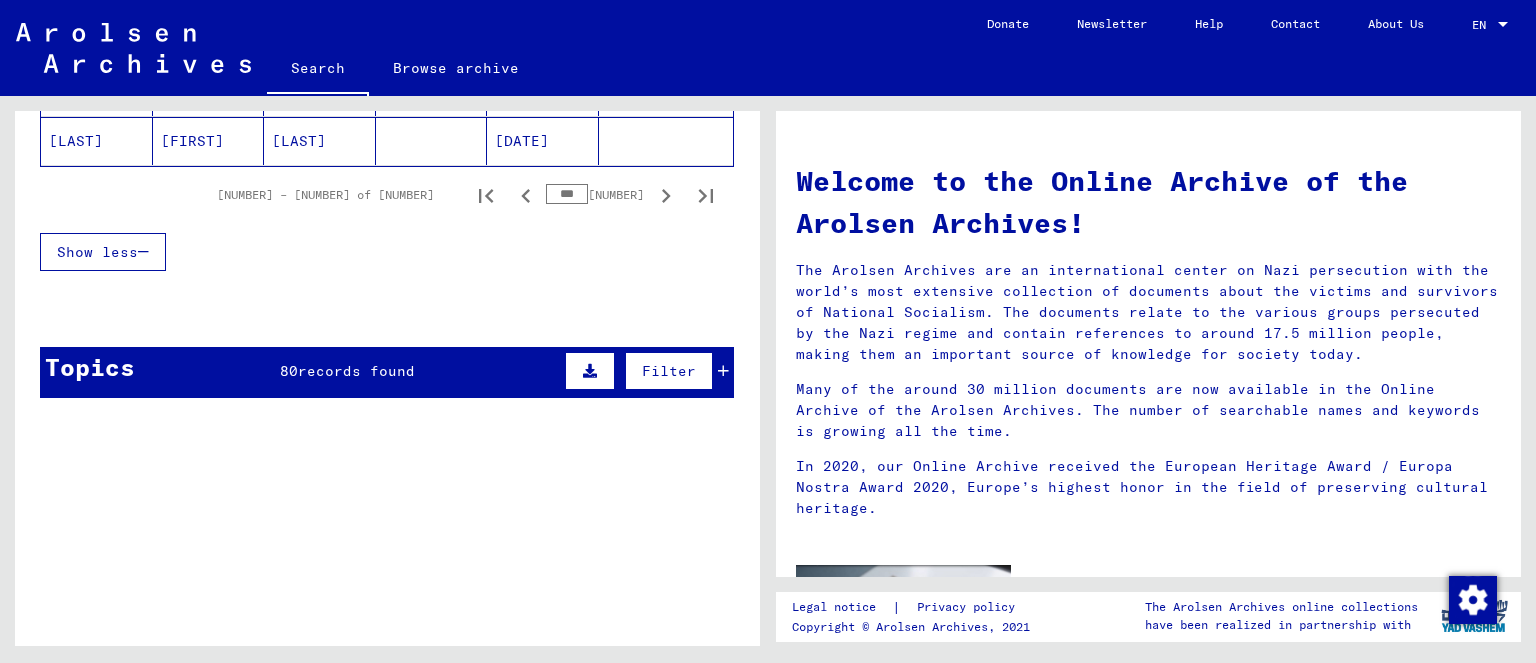 click at bounding box center [525, 196] 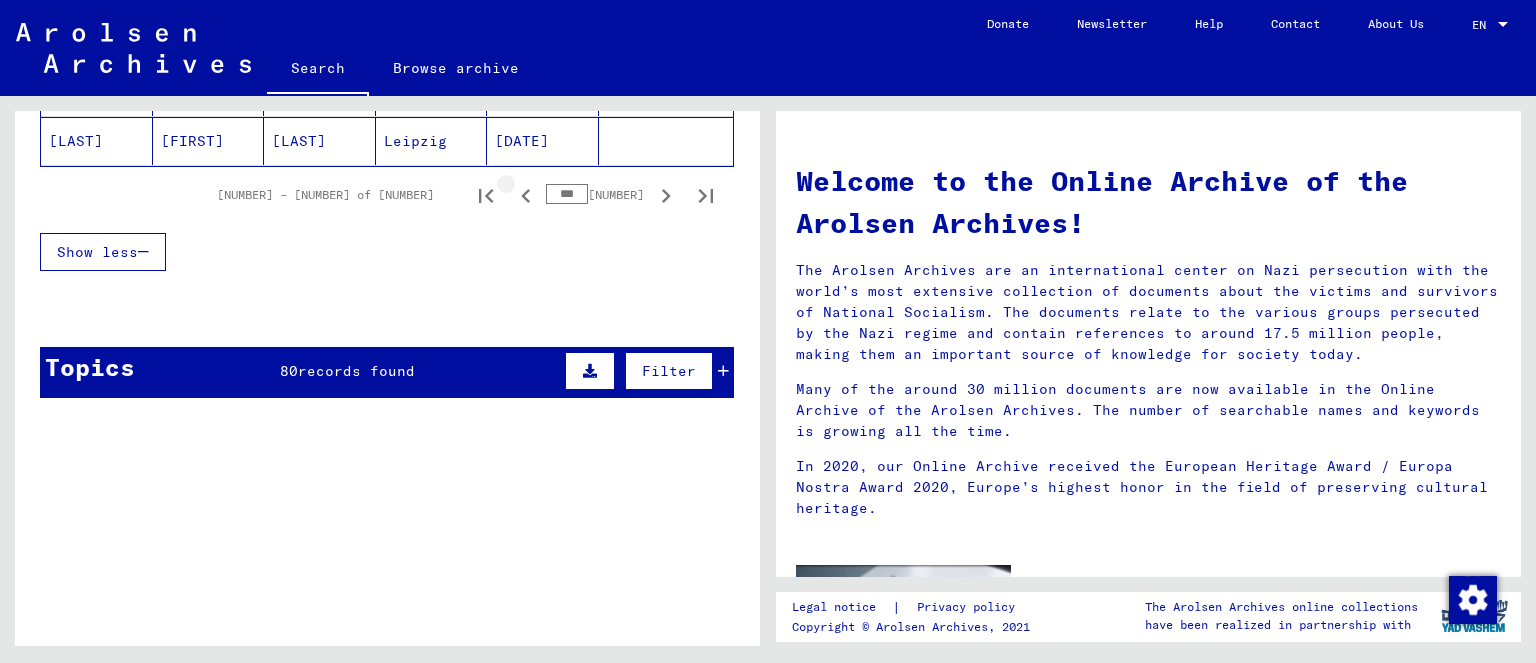 click at bounding box center (525, 196) 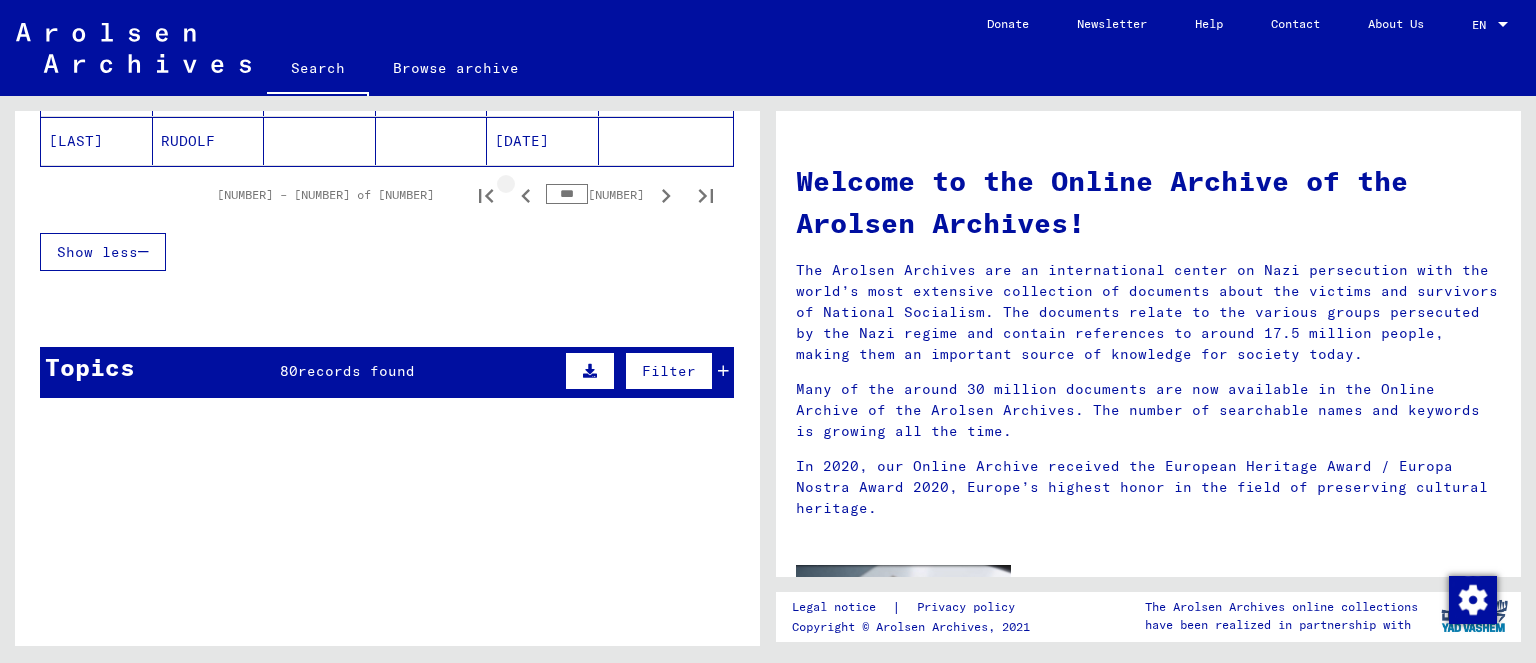 click at bounding box center (525, 196) 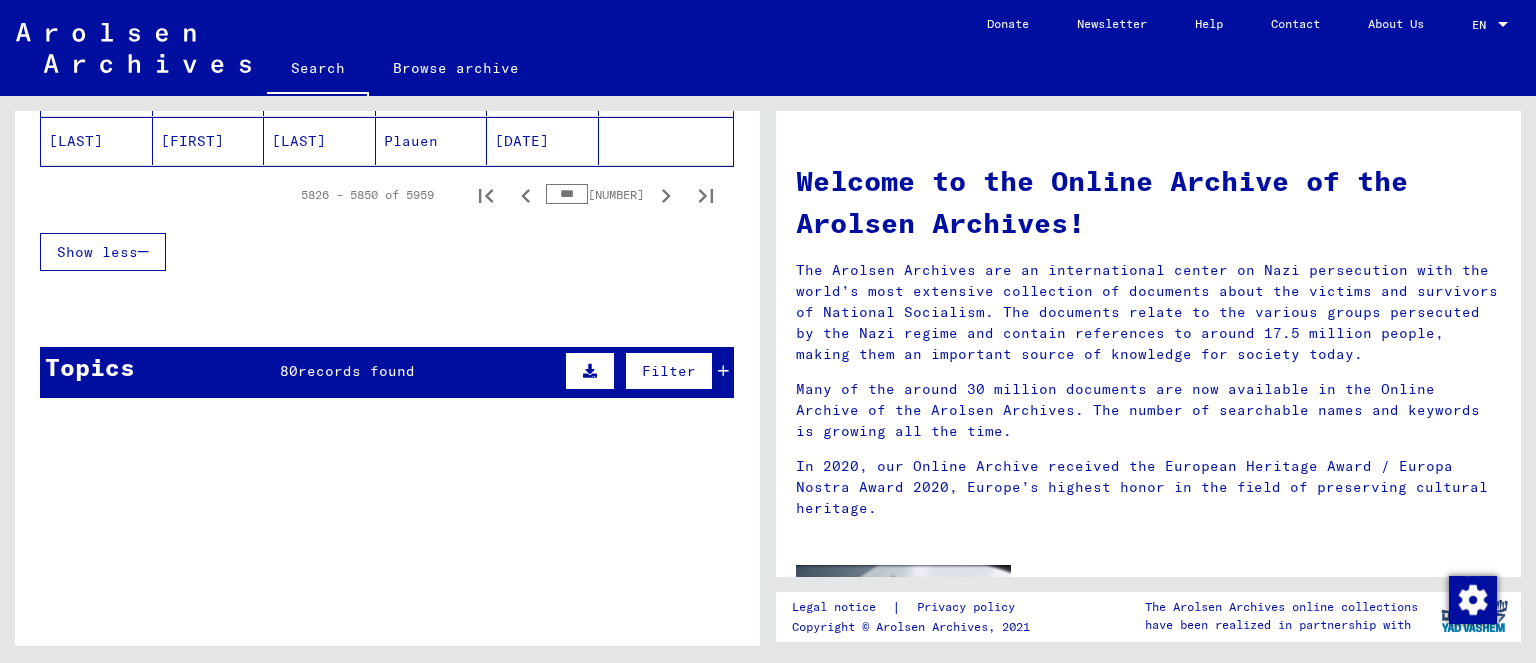 click at bounding box center [525, 196] 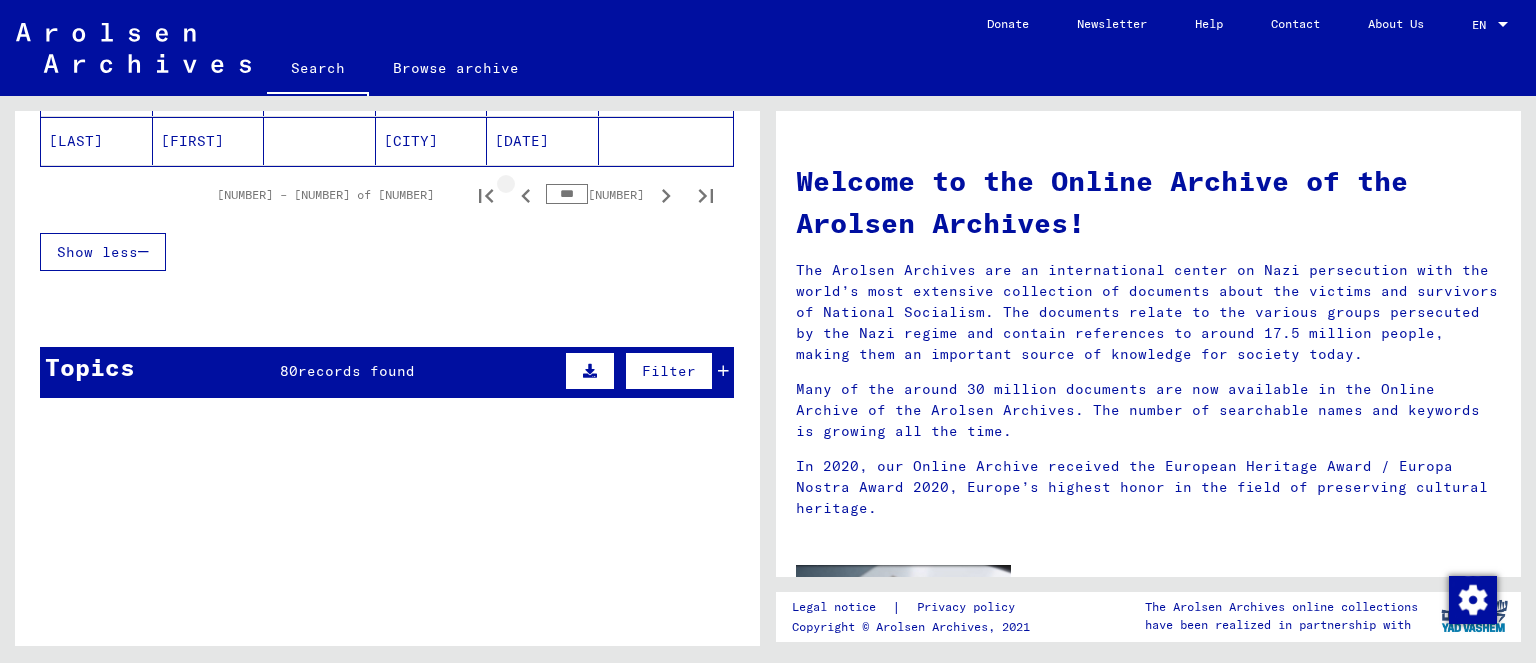 click at bounding box center (525, 196) 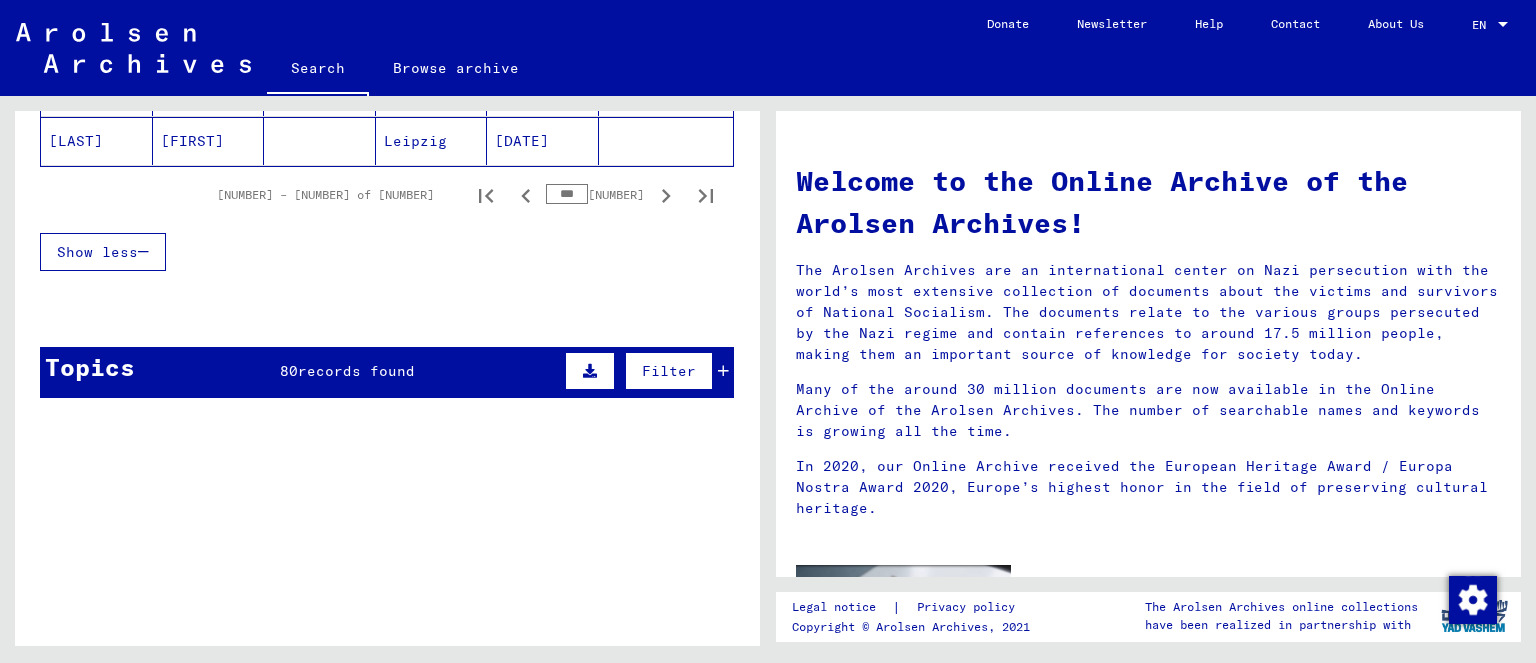 click at bounding box center (525, 196) 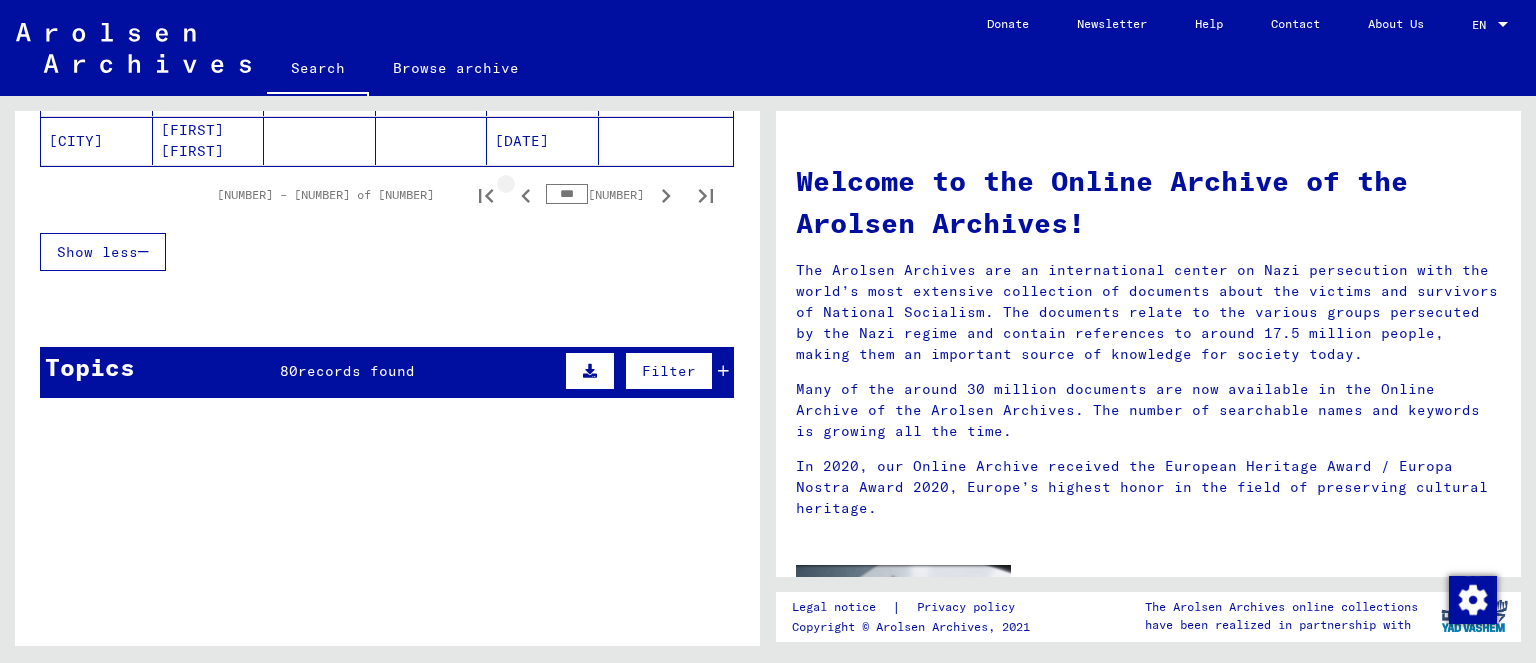 click at bounding box center (525, 196) 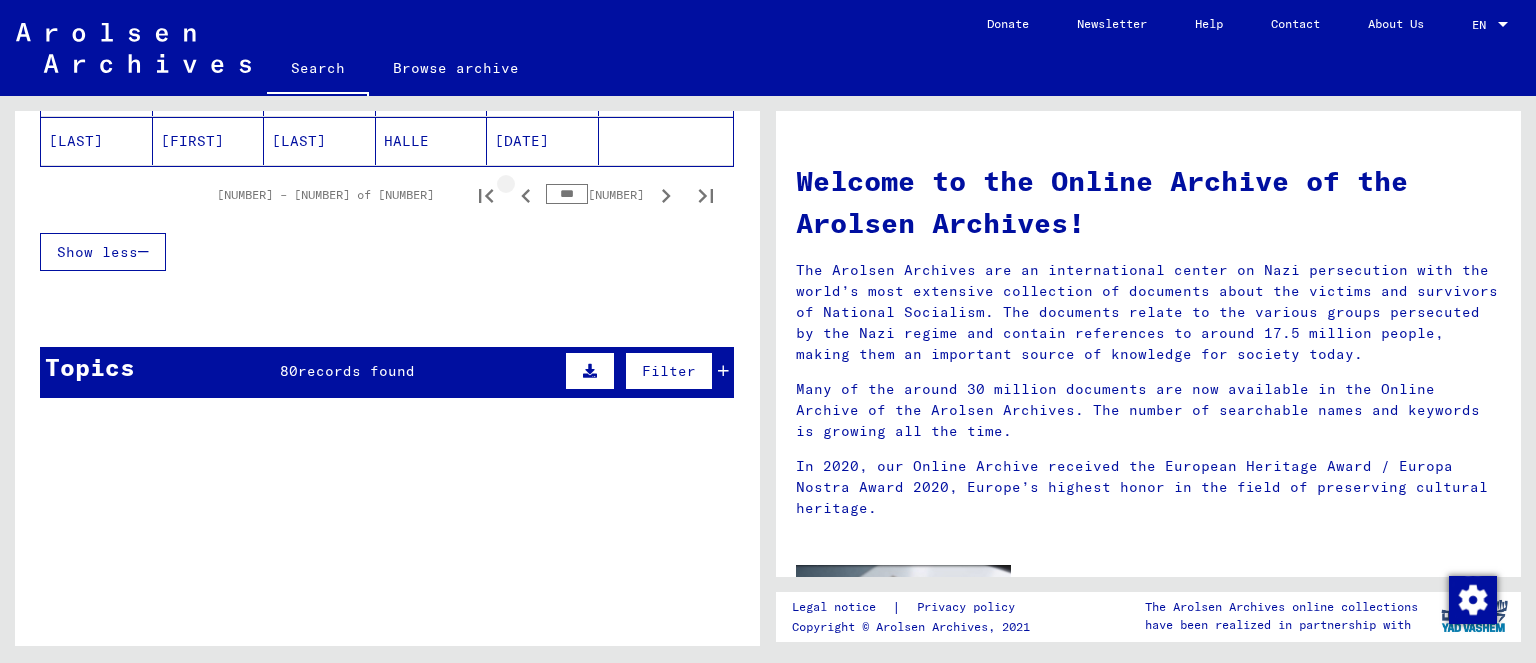 click at bounding box center (526, 196) 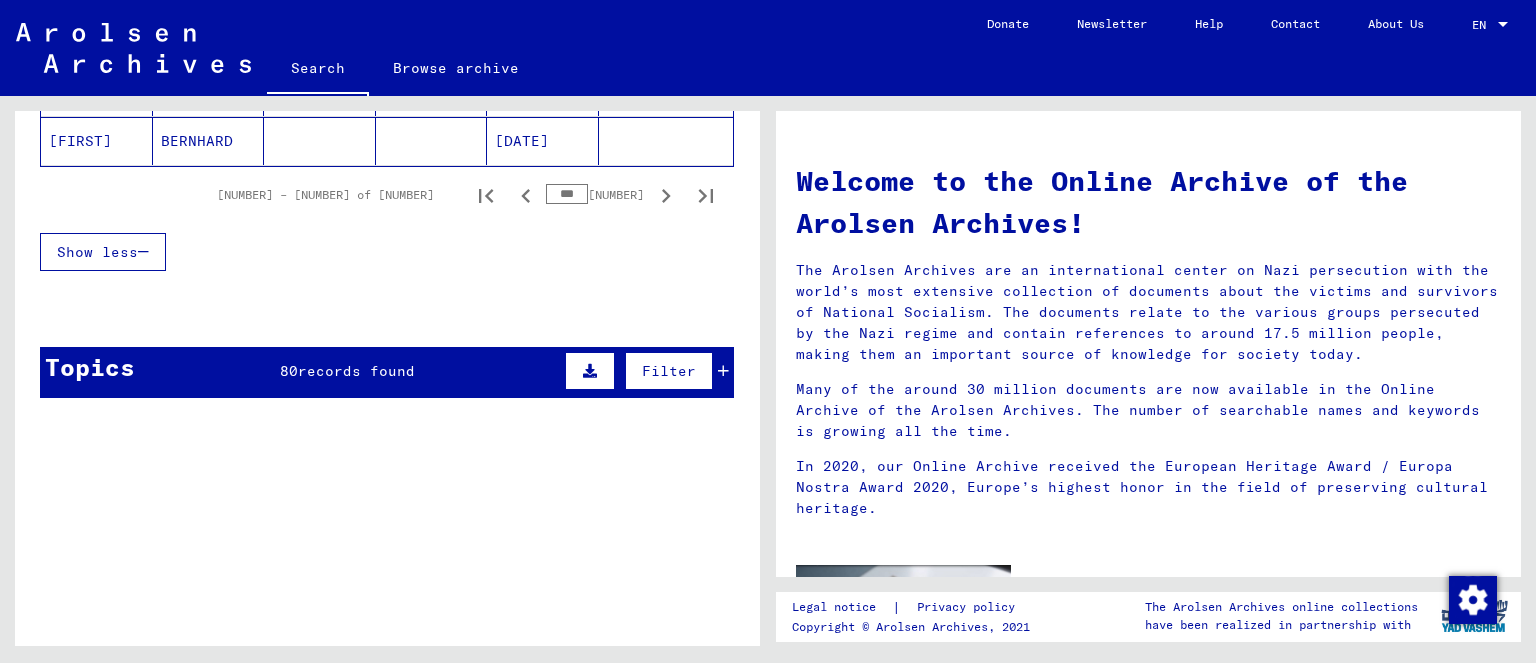 click at bounding box center (526, 196) 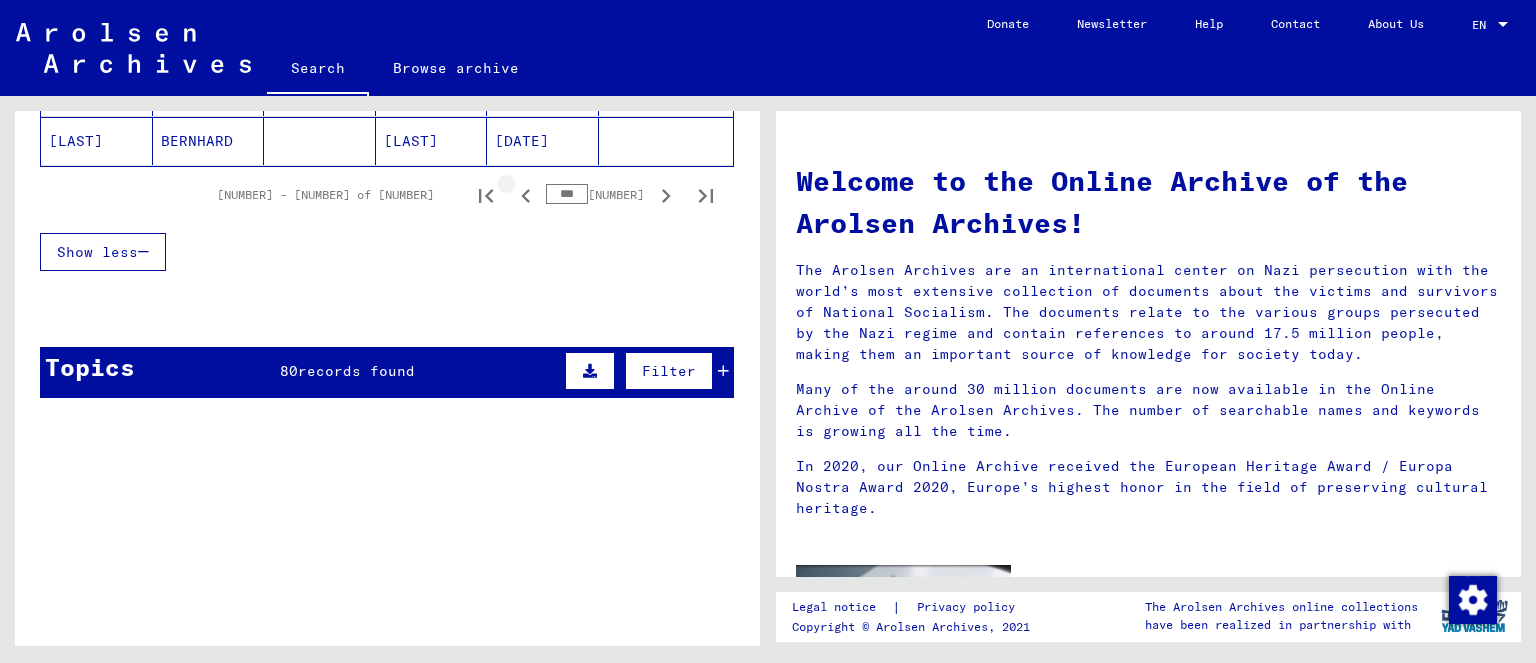 click at bounding box center (526, 196) 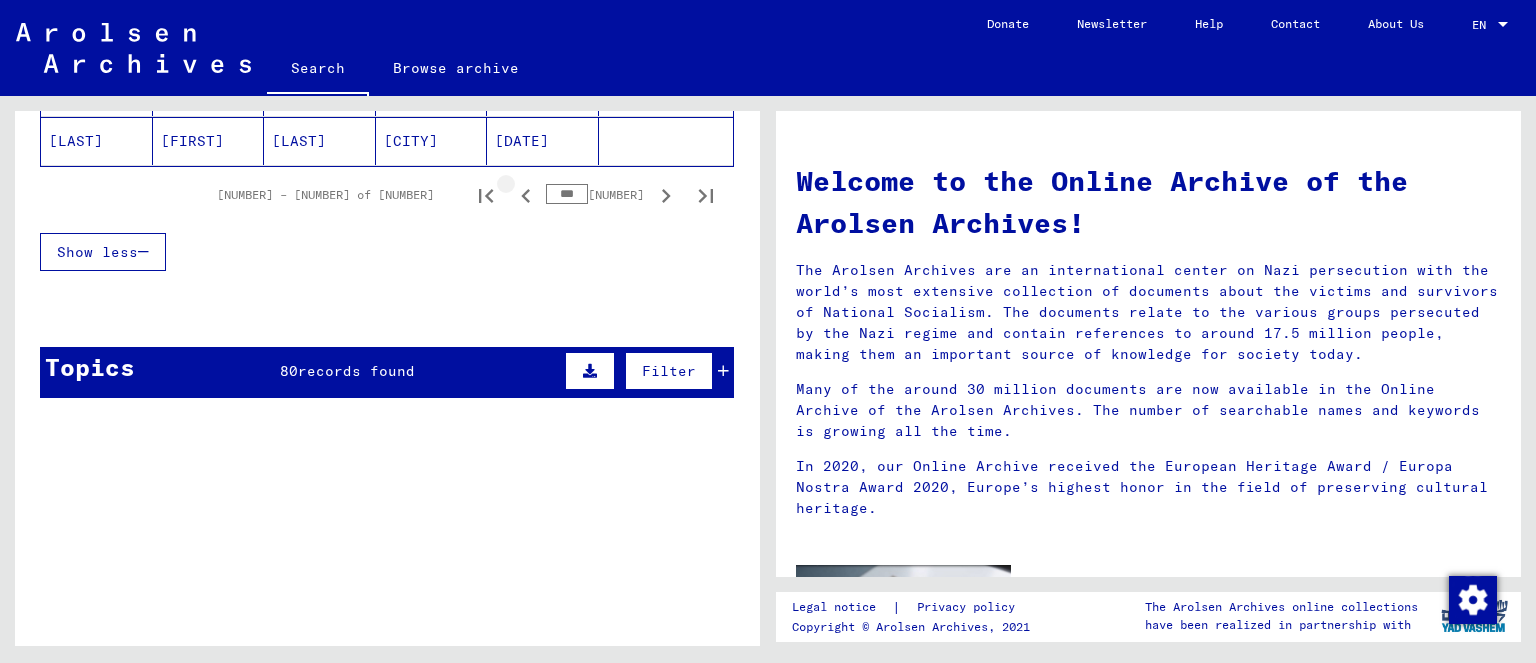 click at bounding box center (526, 195) 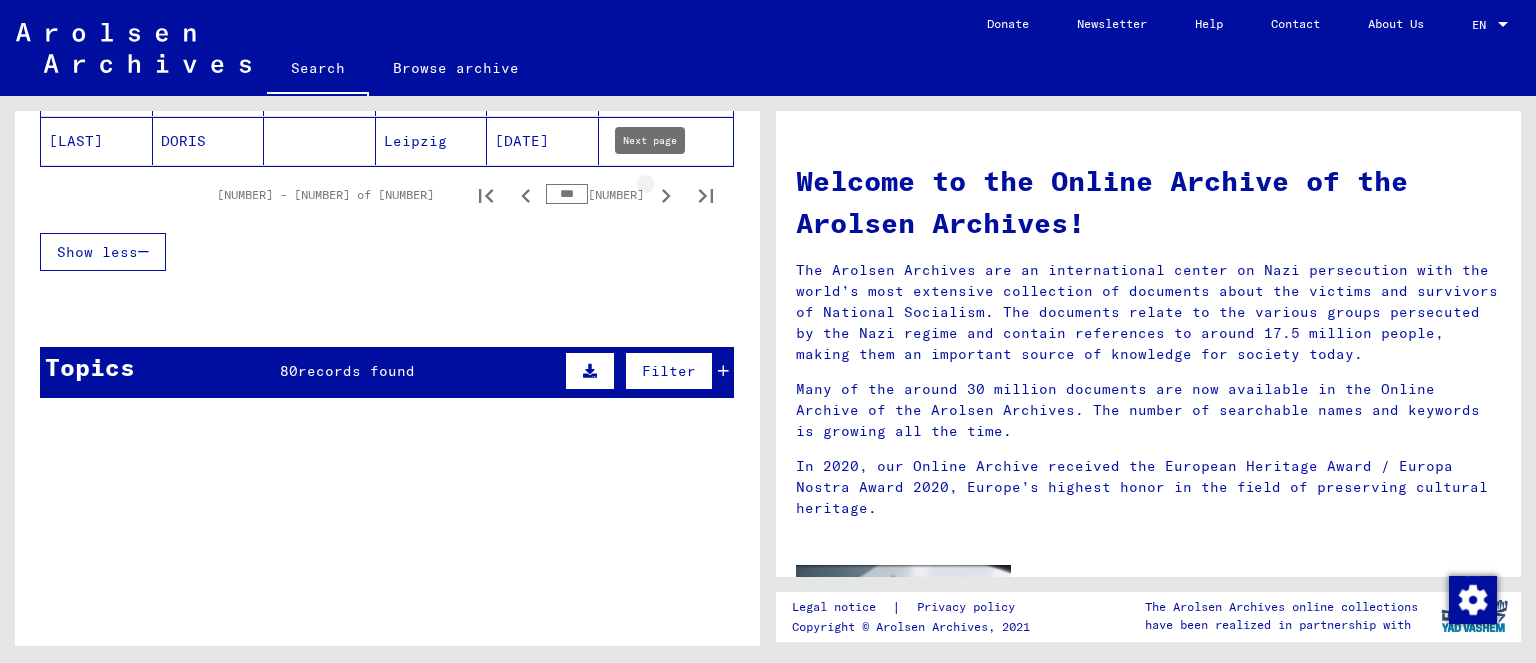 click at bounding box center (666, 196) 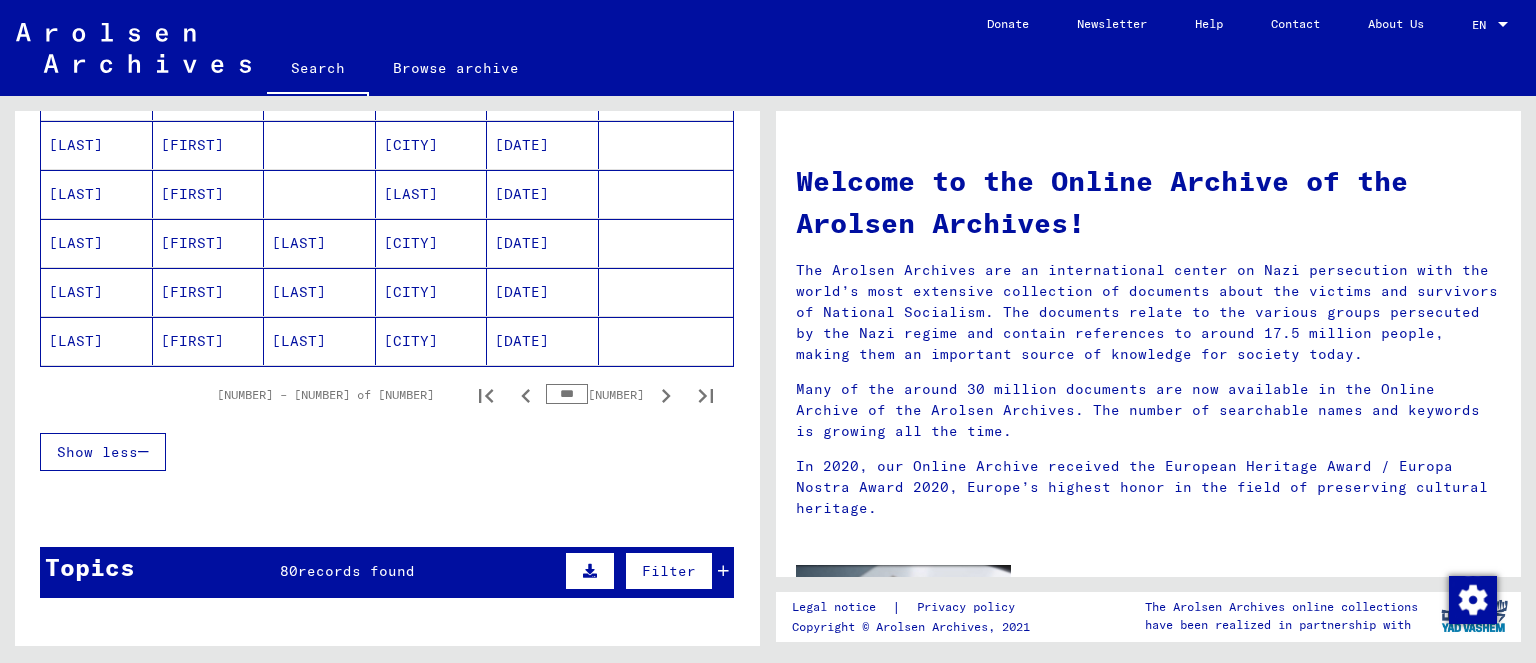 scroll, scrollTop: 1364, scrollLeft: 0, axis: vertical 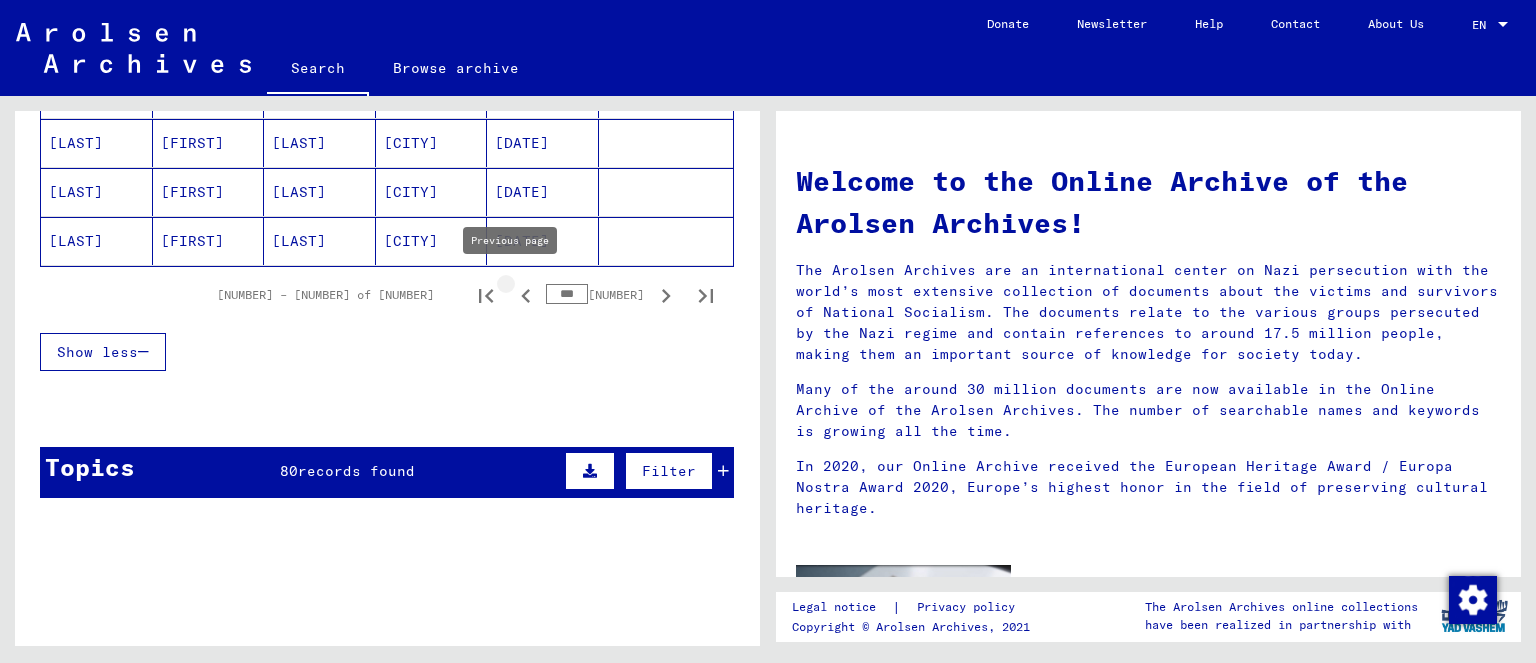 click at bounding box center [526, 296] 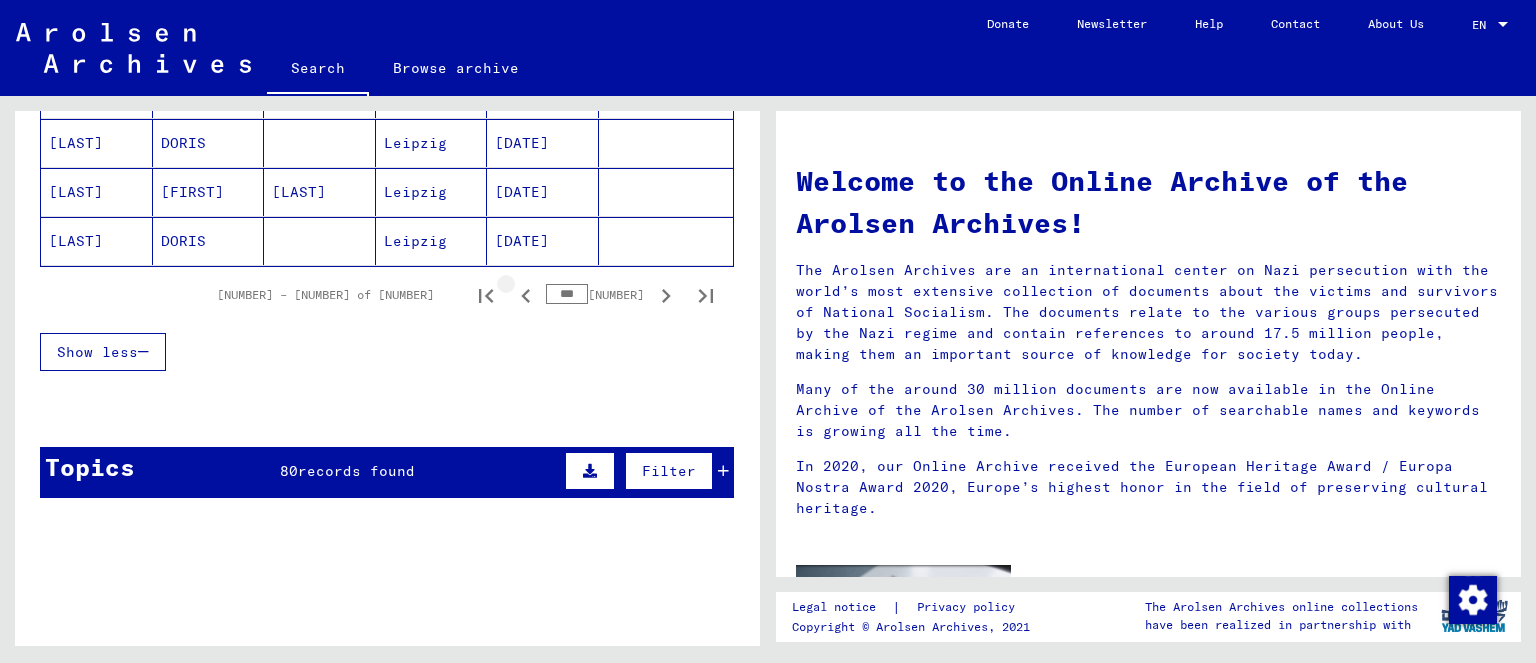 click at bounding box center (526, 296) 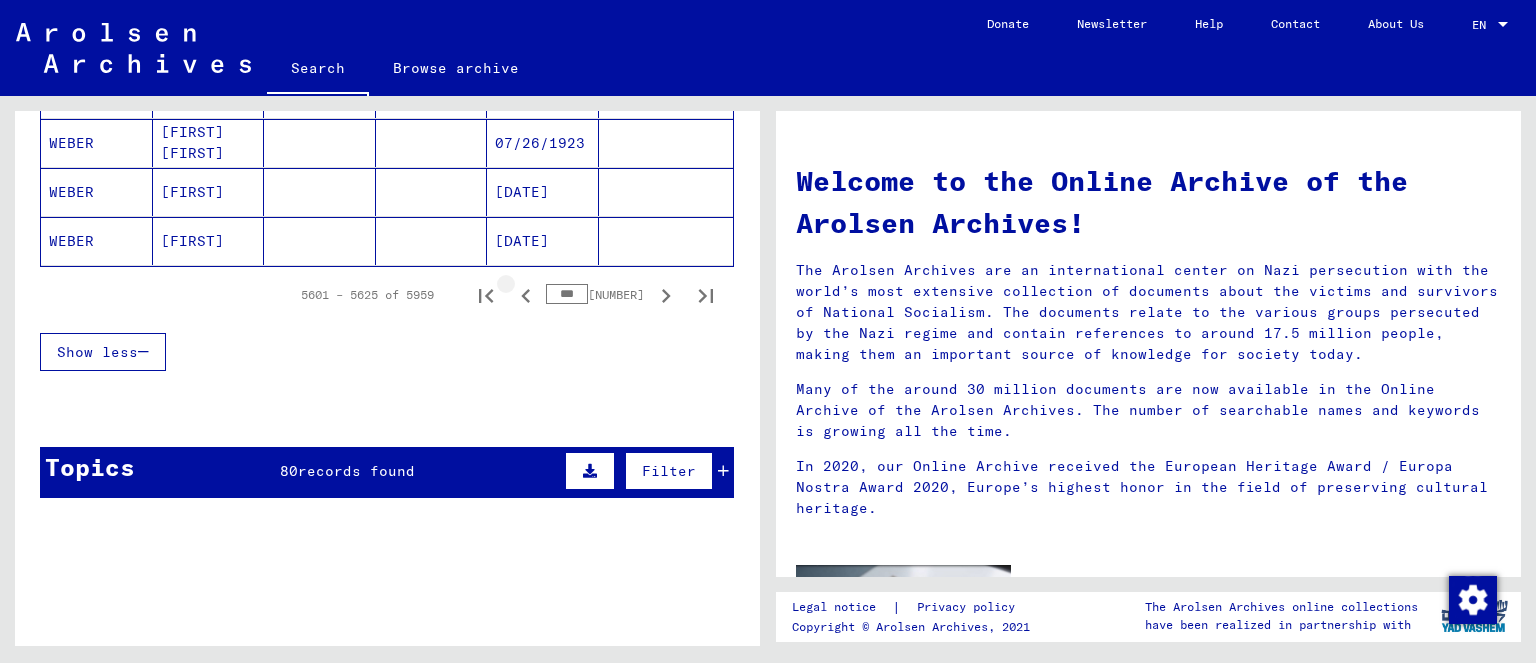 click at bounding box center (526, 295) 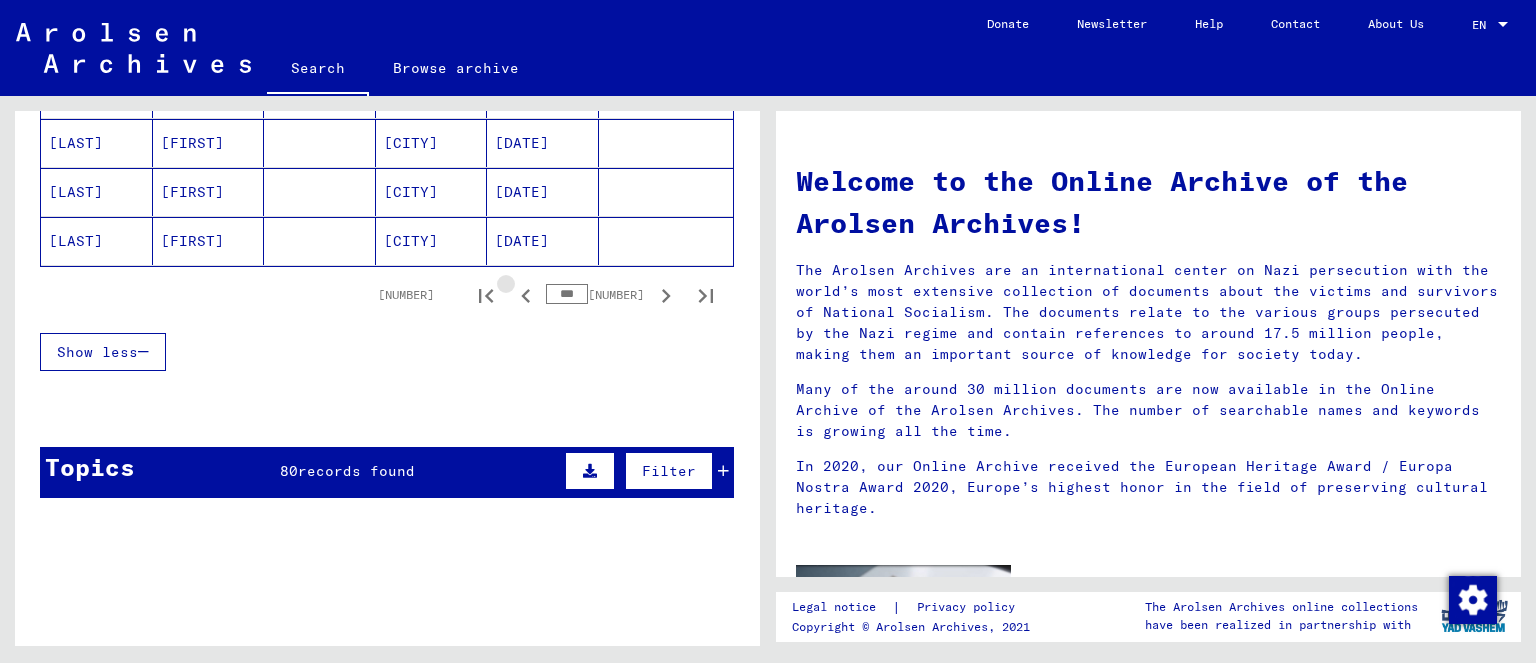 click at bounding box center [526, 295] 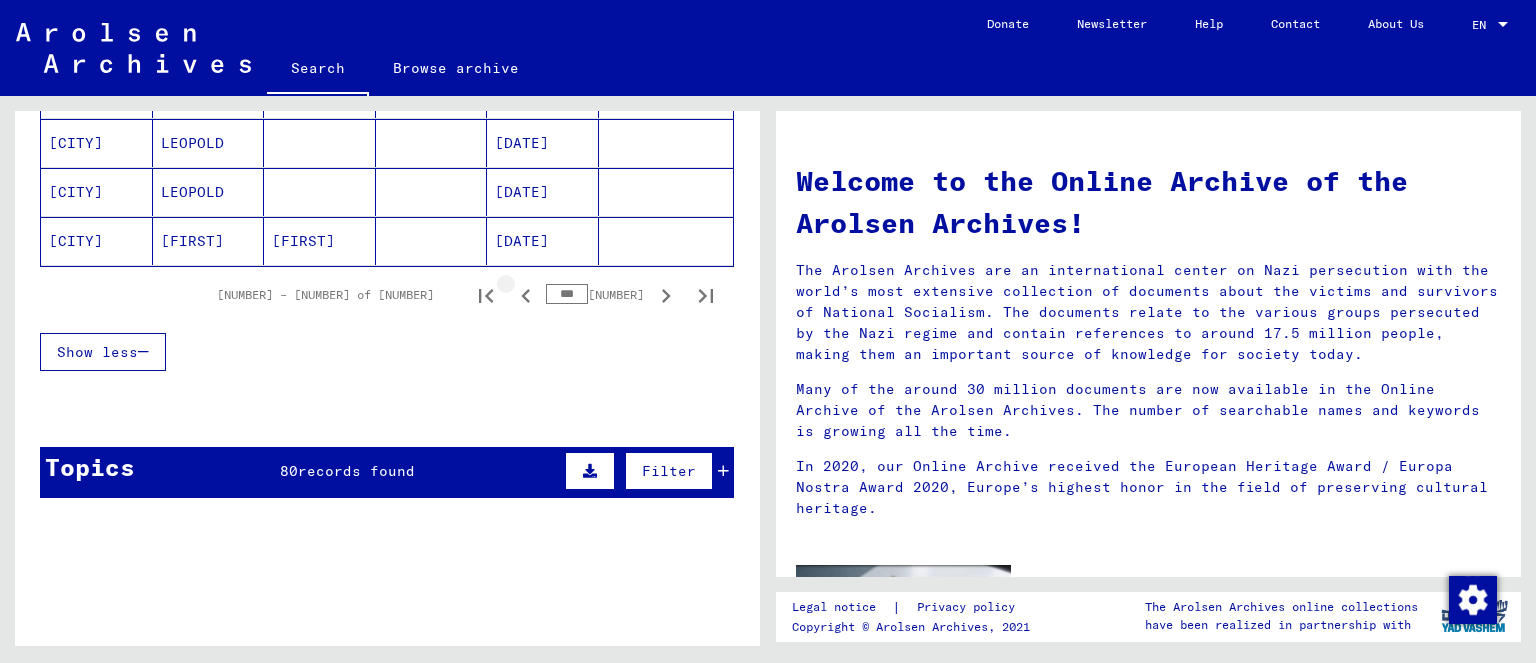click at bounding box center [525, 296] 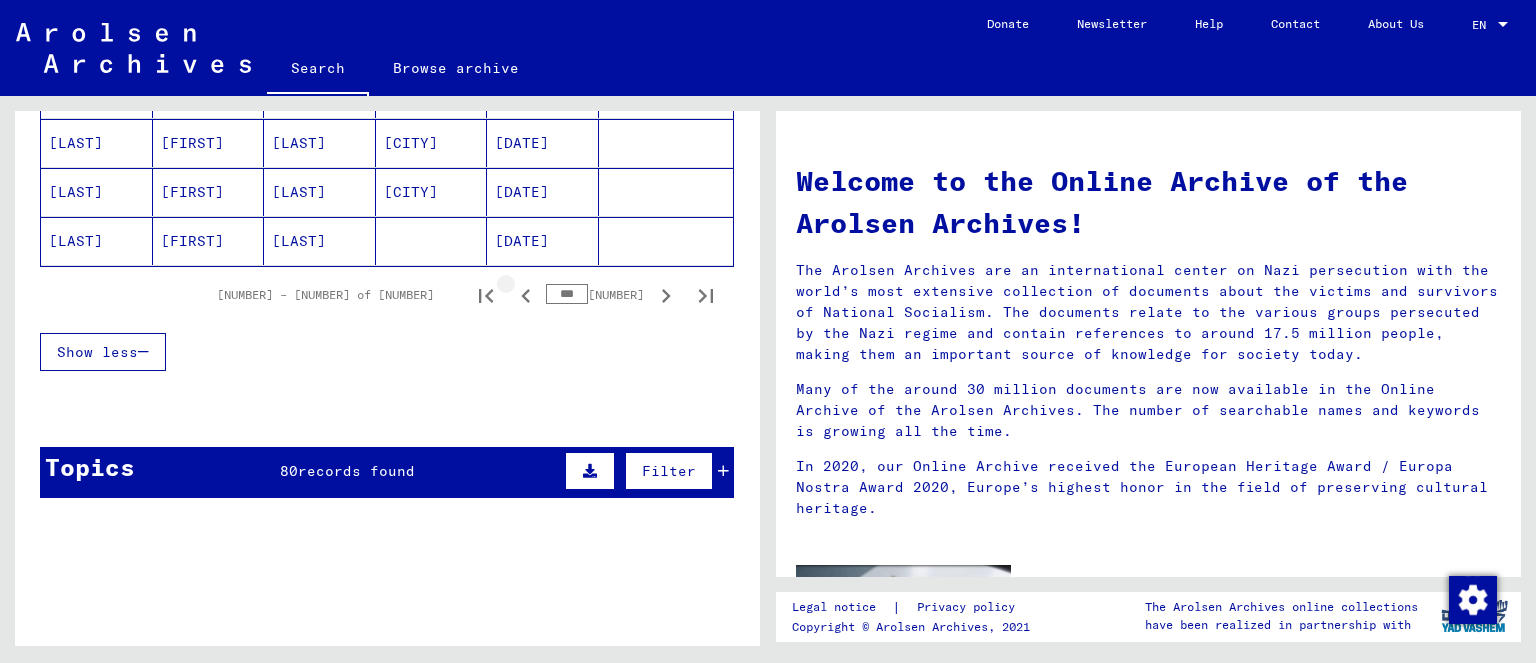 click at bounding box center [525, 296] 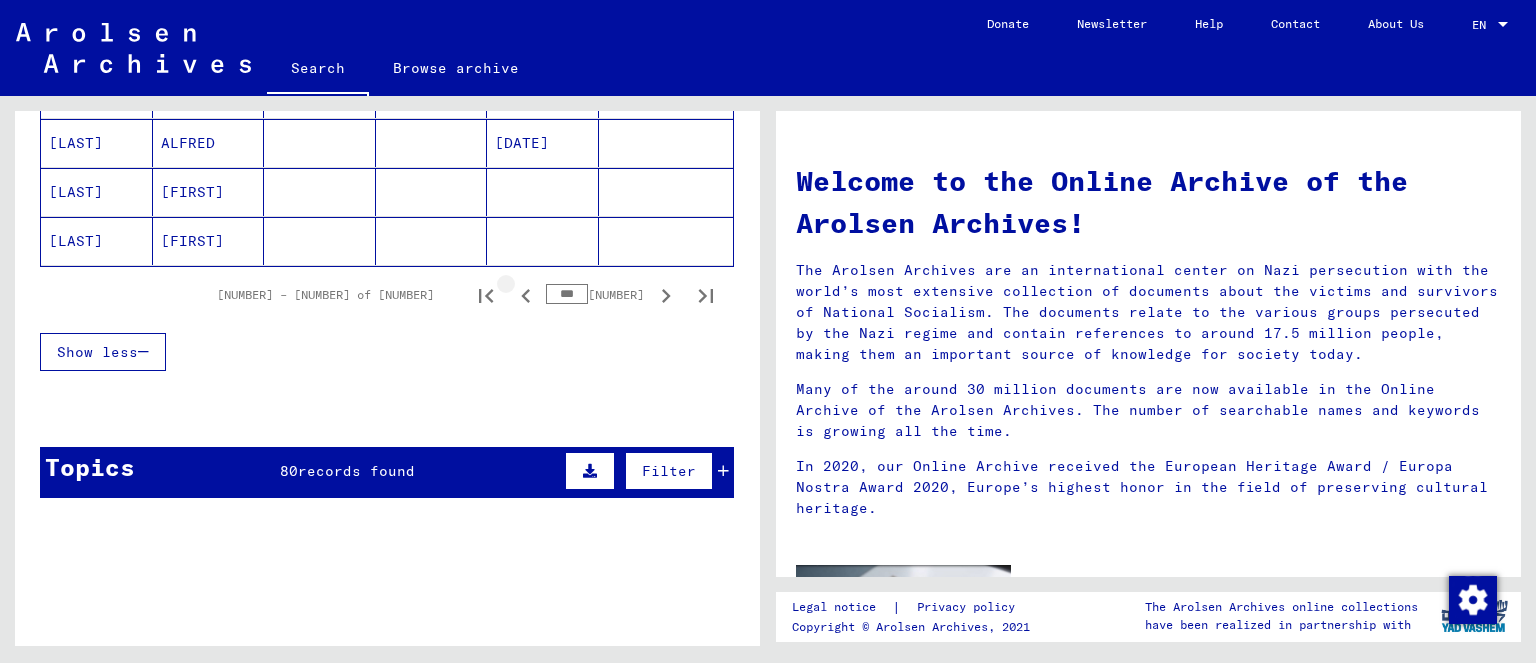 click at bounding box center (525, 296) 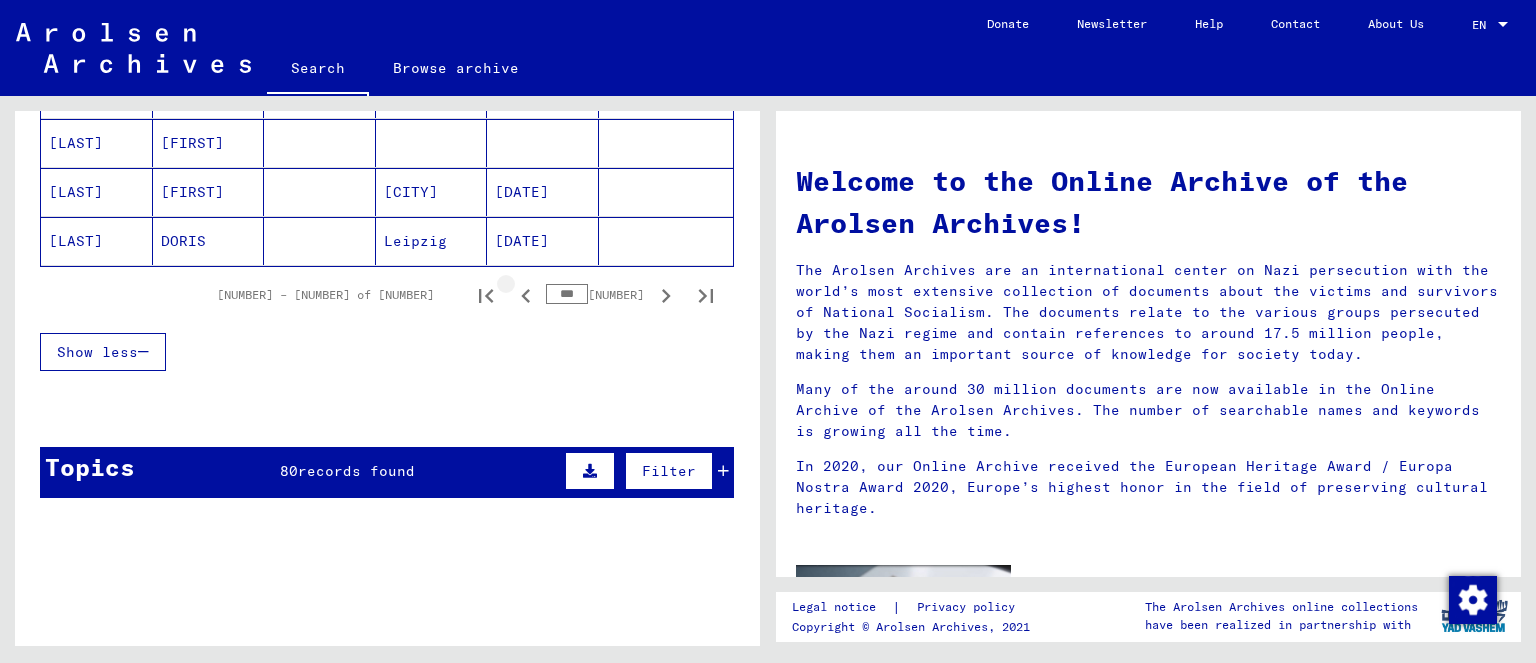 click at bounding box center [526, 296] 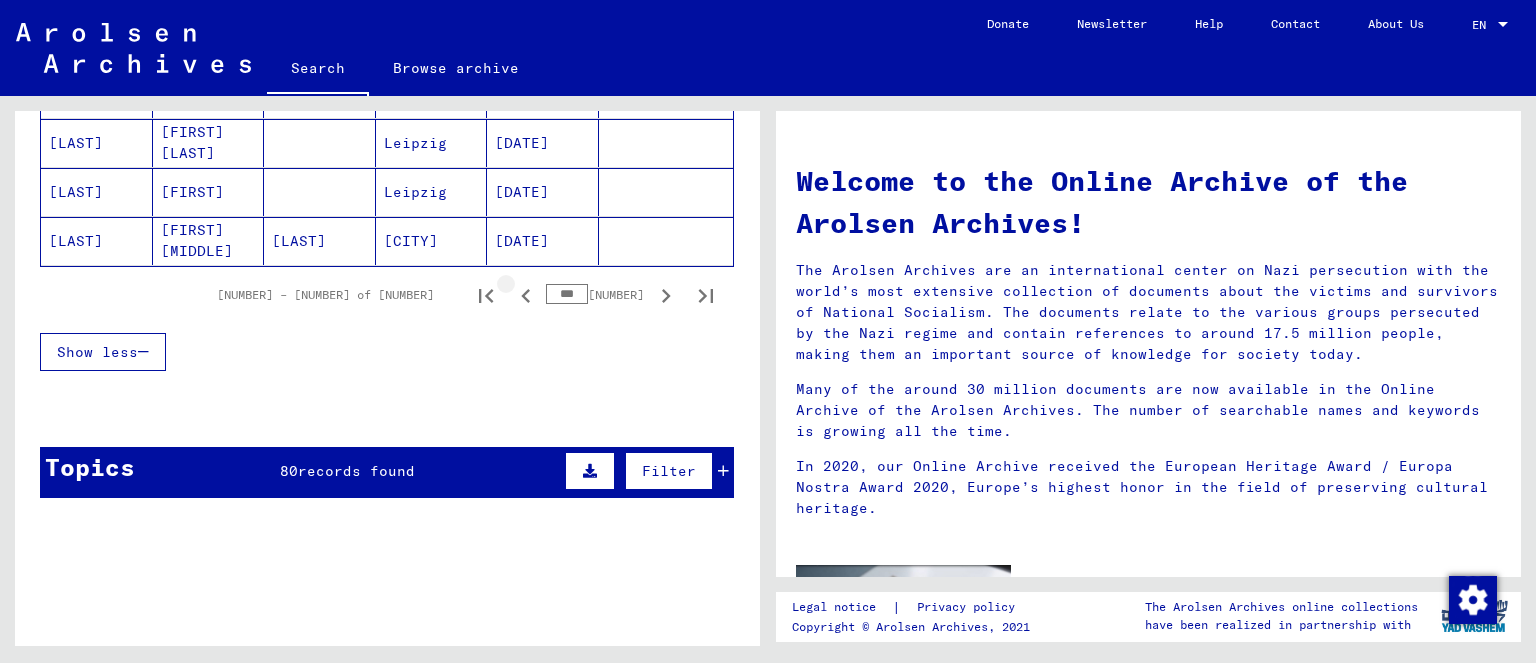 click at bounding box center [526, 296] 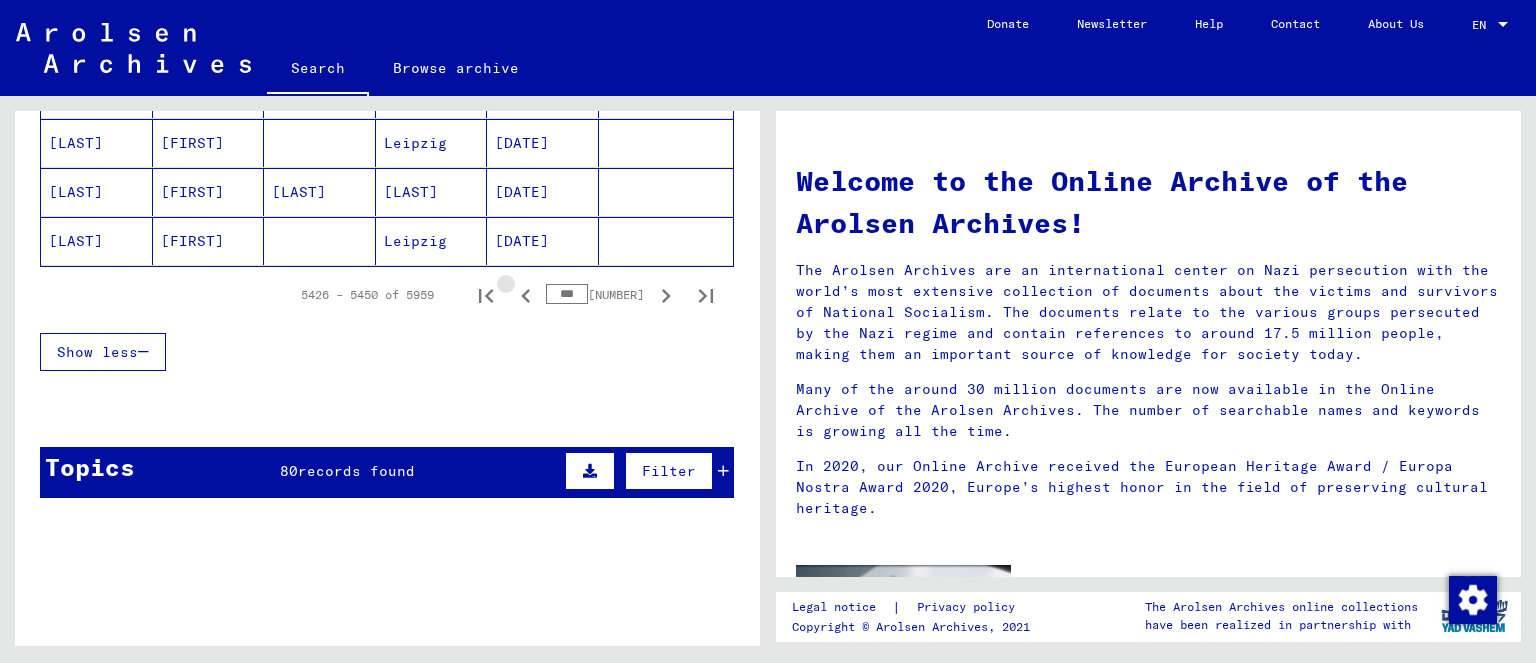 click at bounding box center (525, 296) 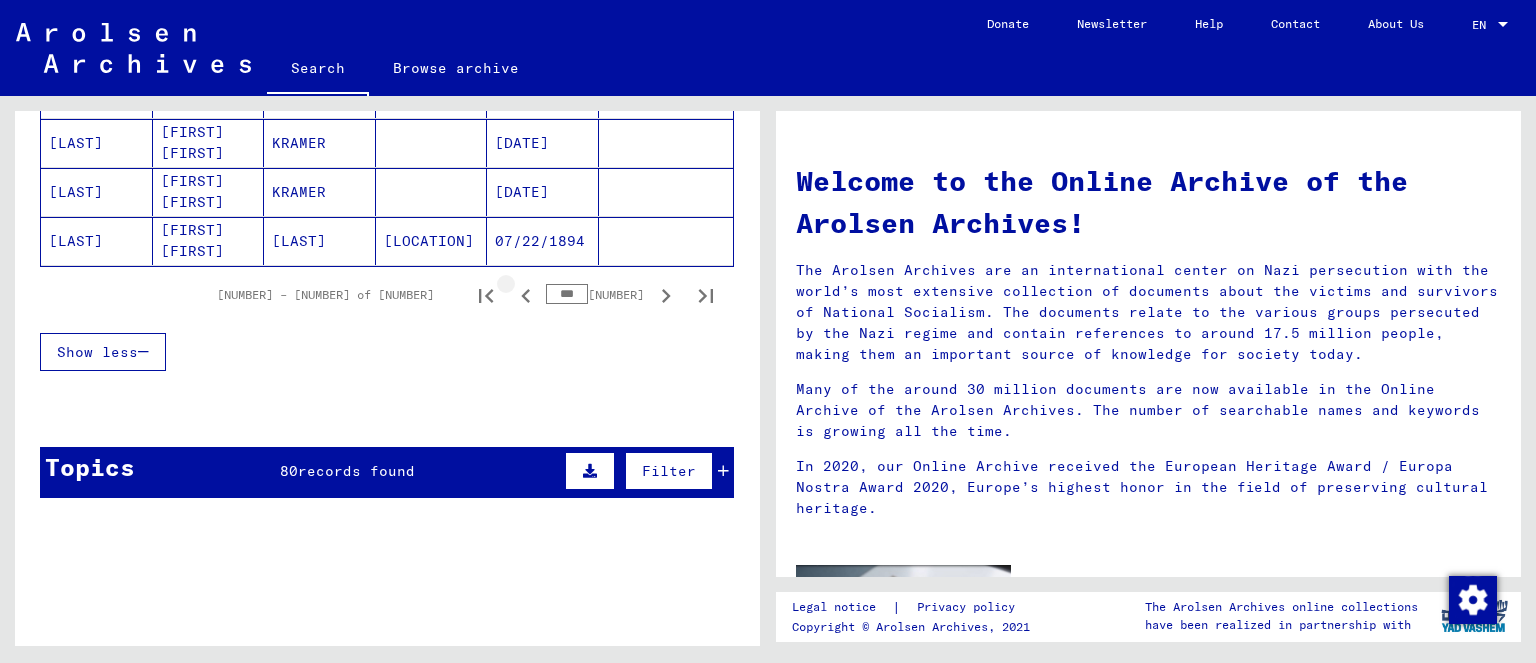 click at bounding box center (525, 296) 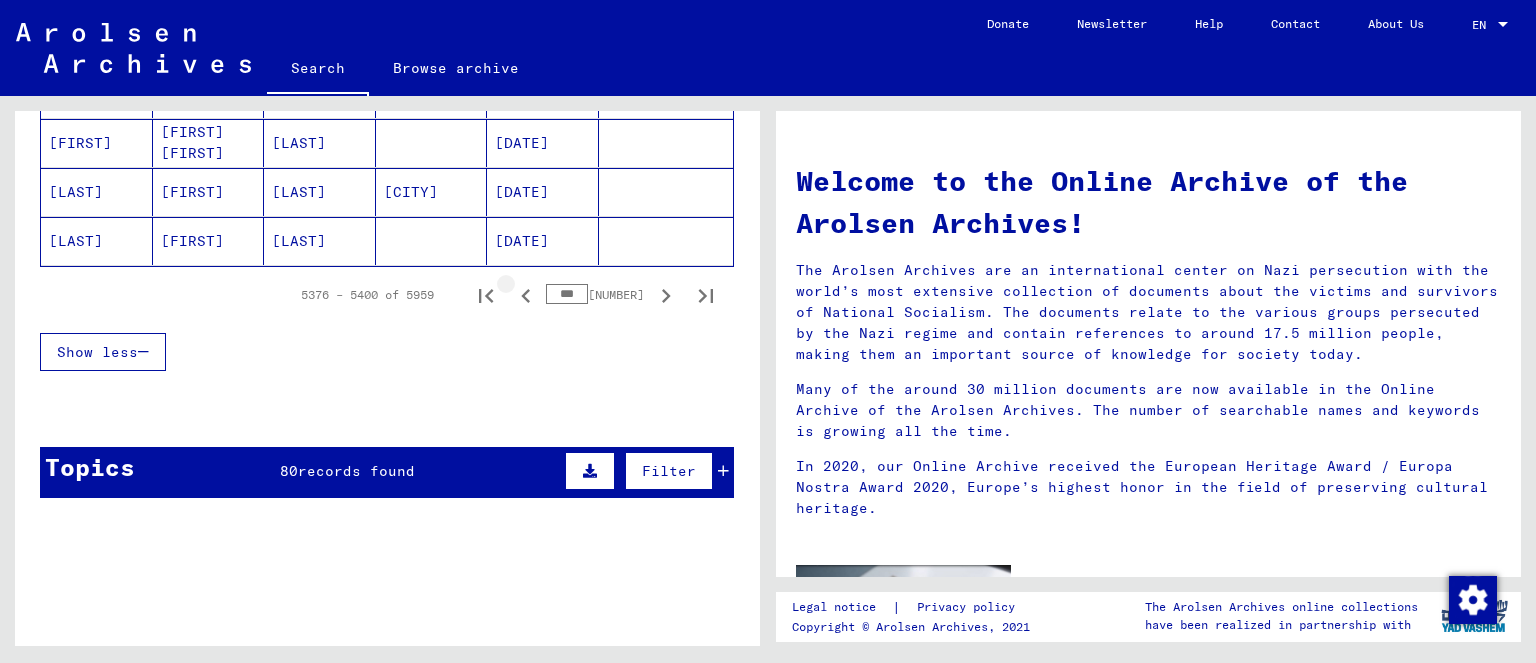 click at bounding box center (525, 296) 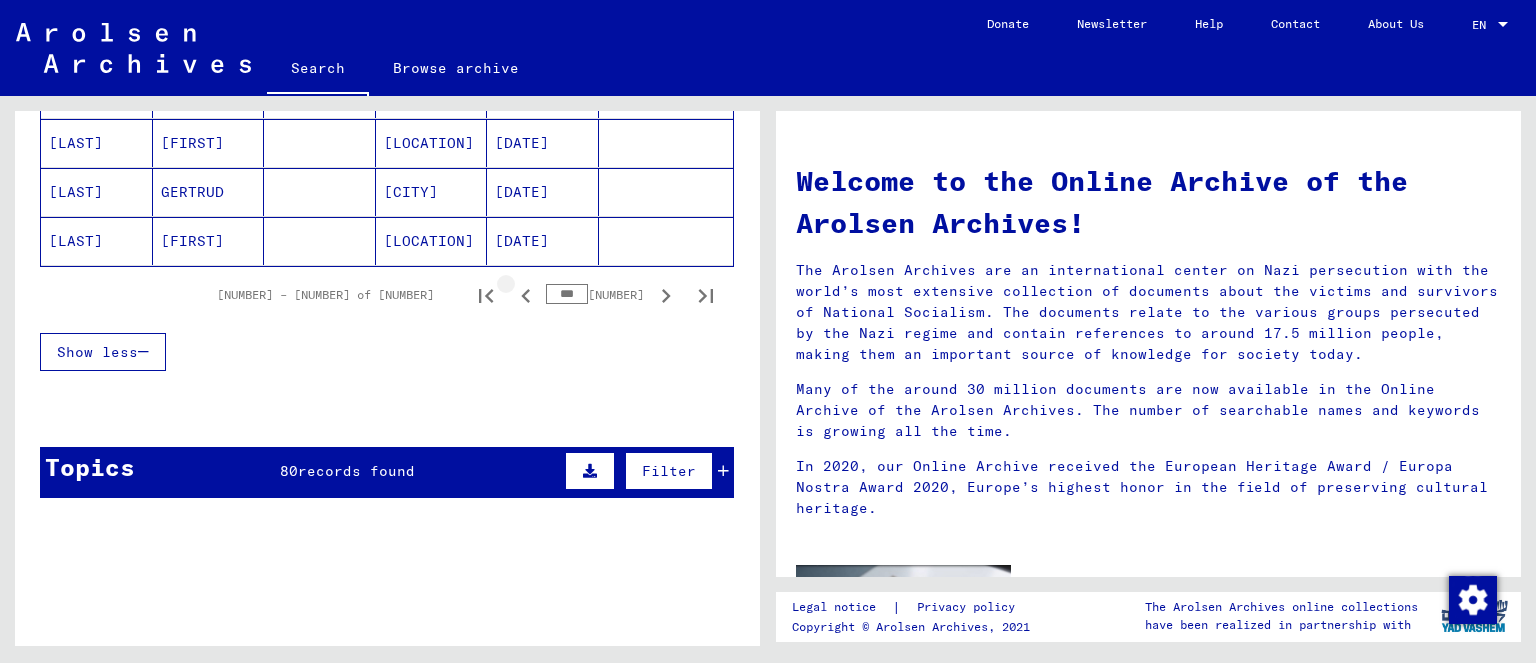 click at bounding box center [525, 296] 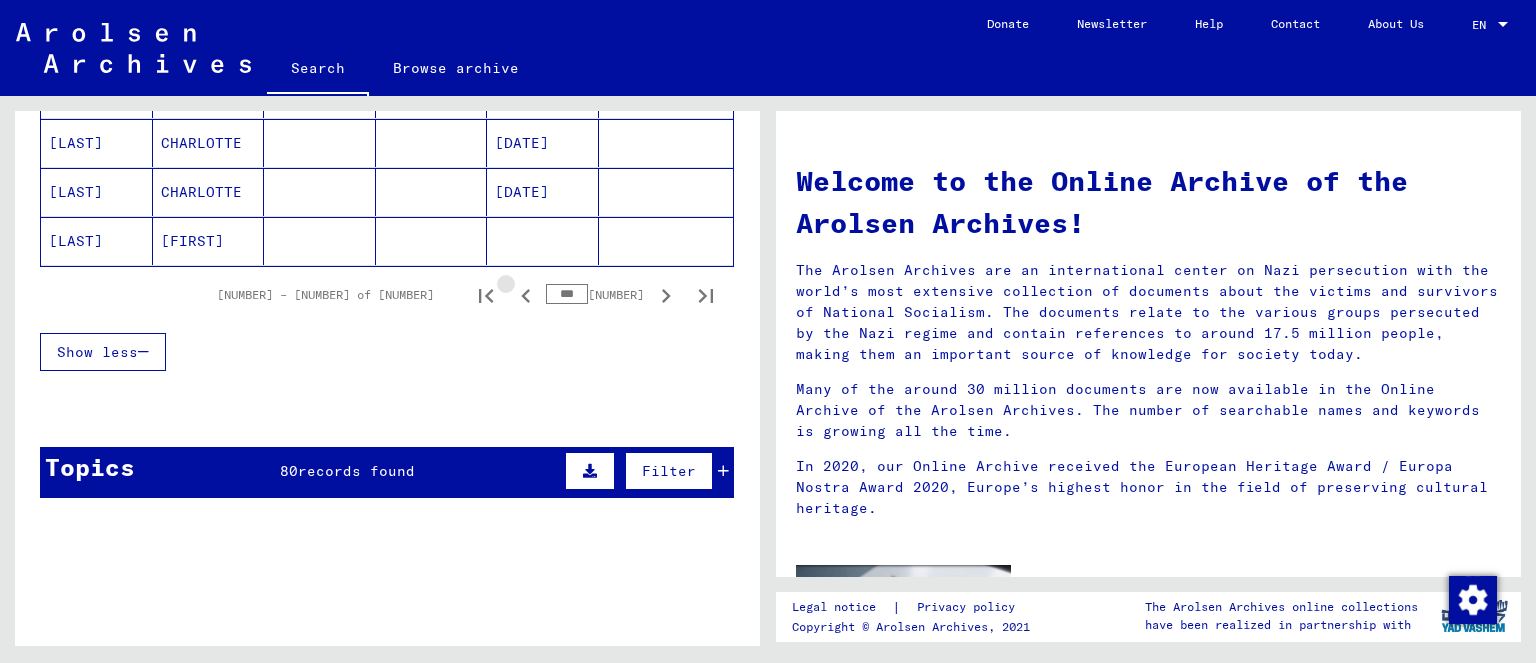 click at bounding box center (525, 296) 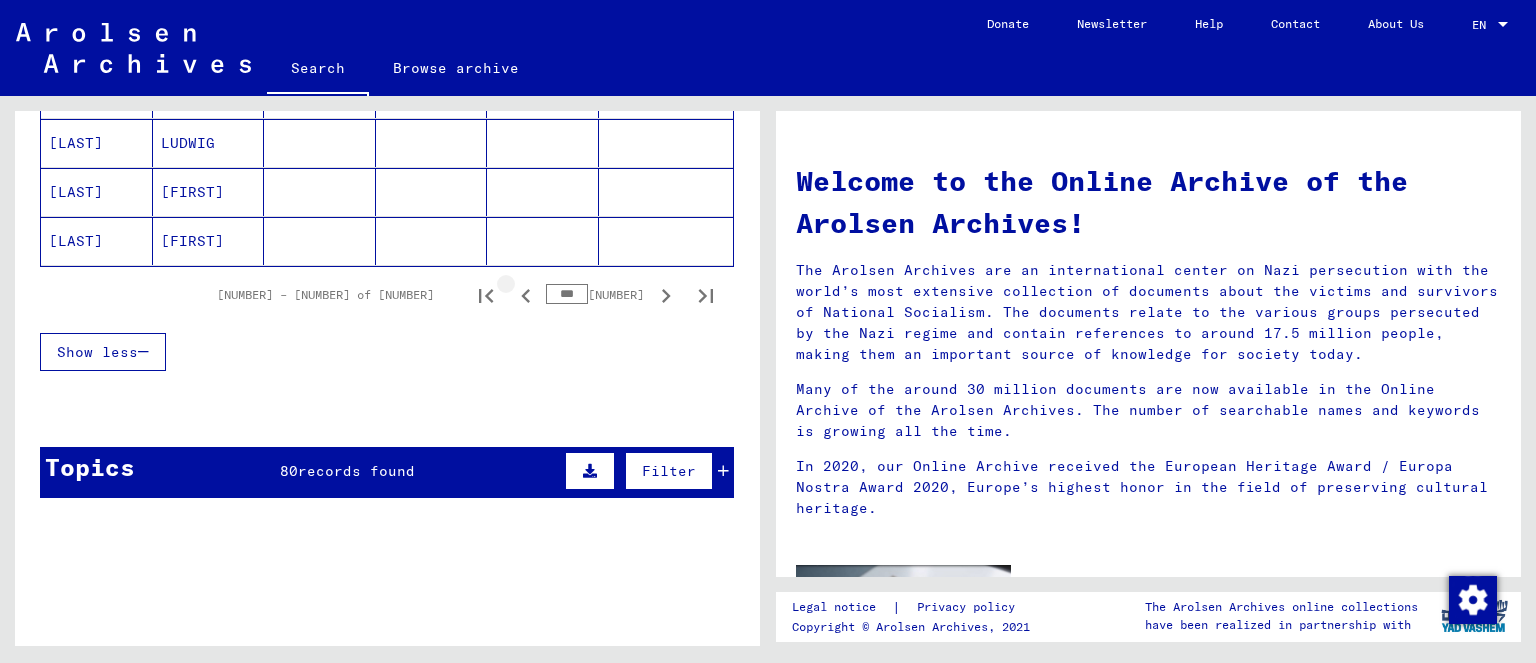click at bounding box center [526, 296] 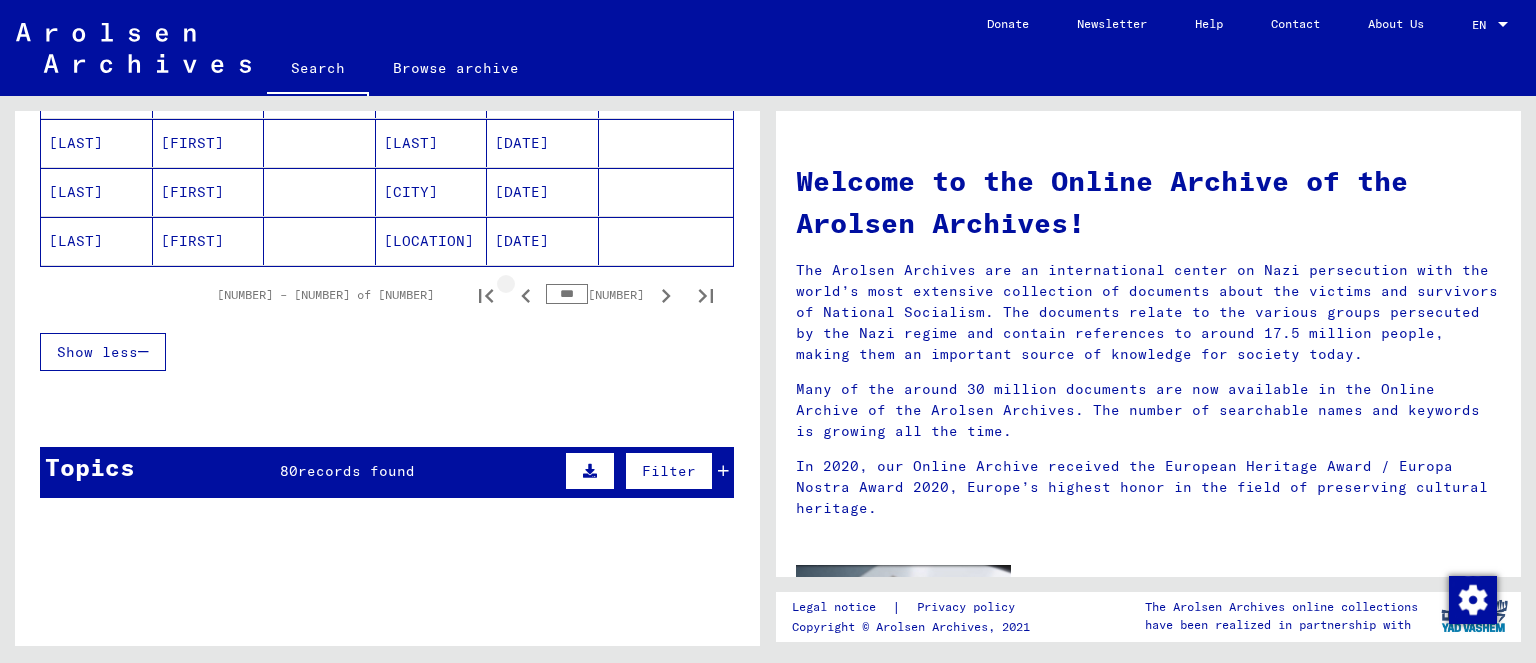 click at bounding box center (526, 296) 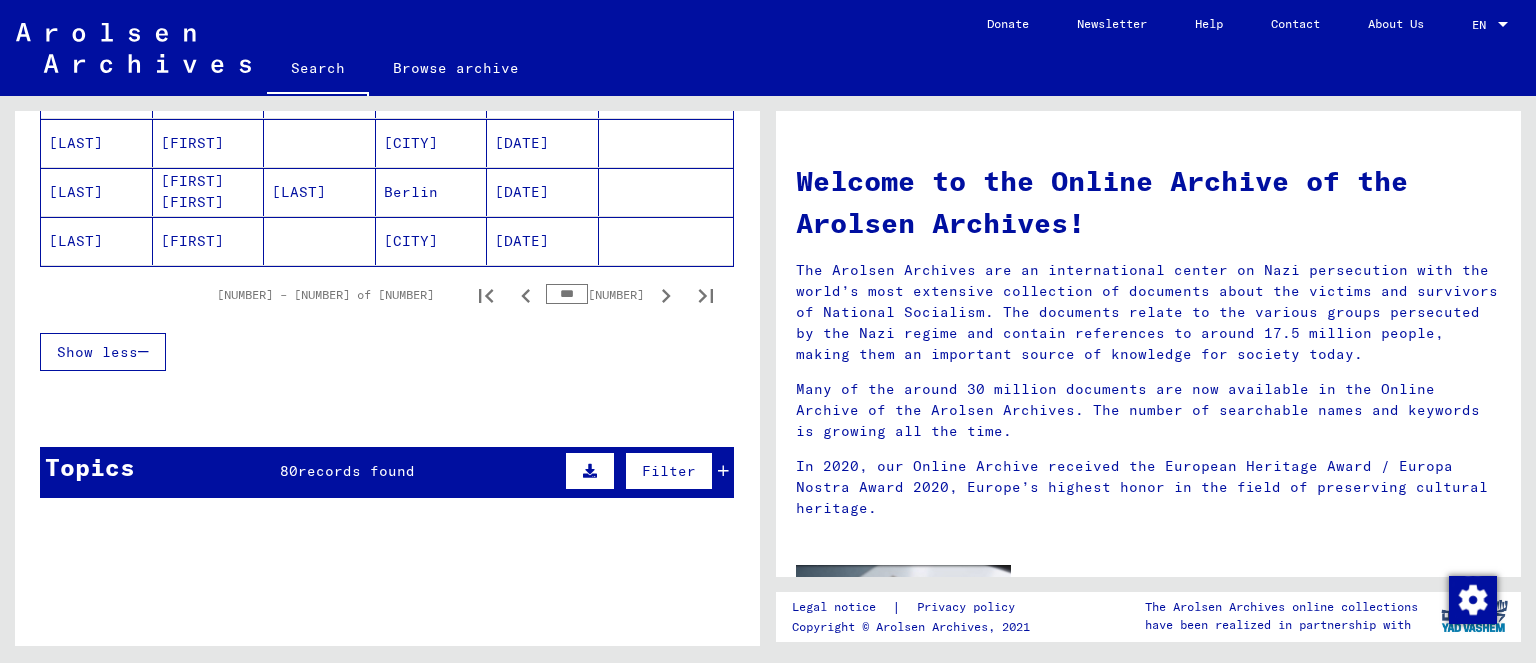 click at bounding box center (526, 296) 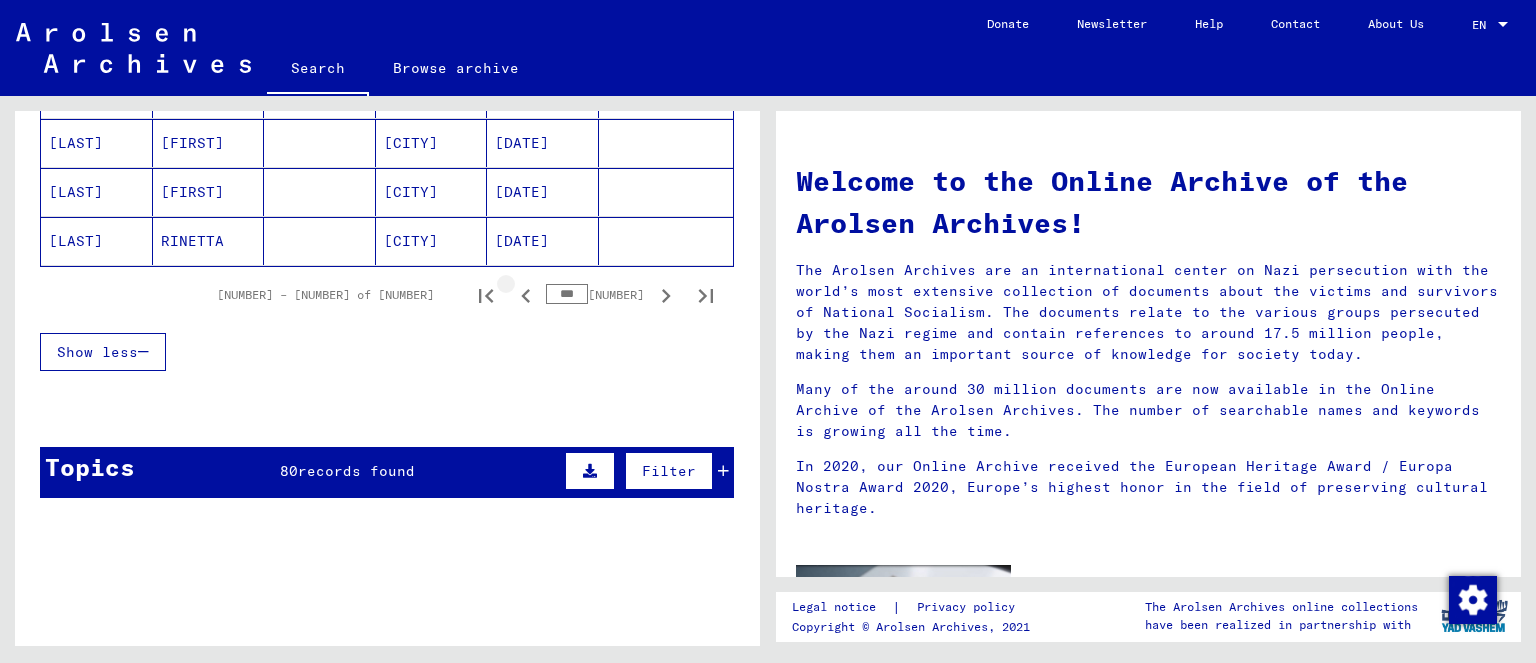 click at bounding box center (526, 296) 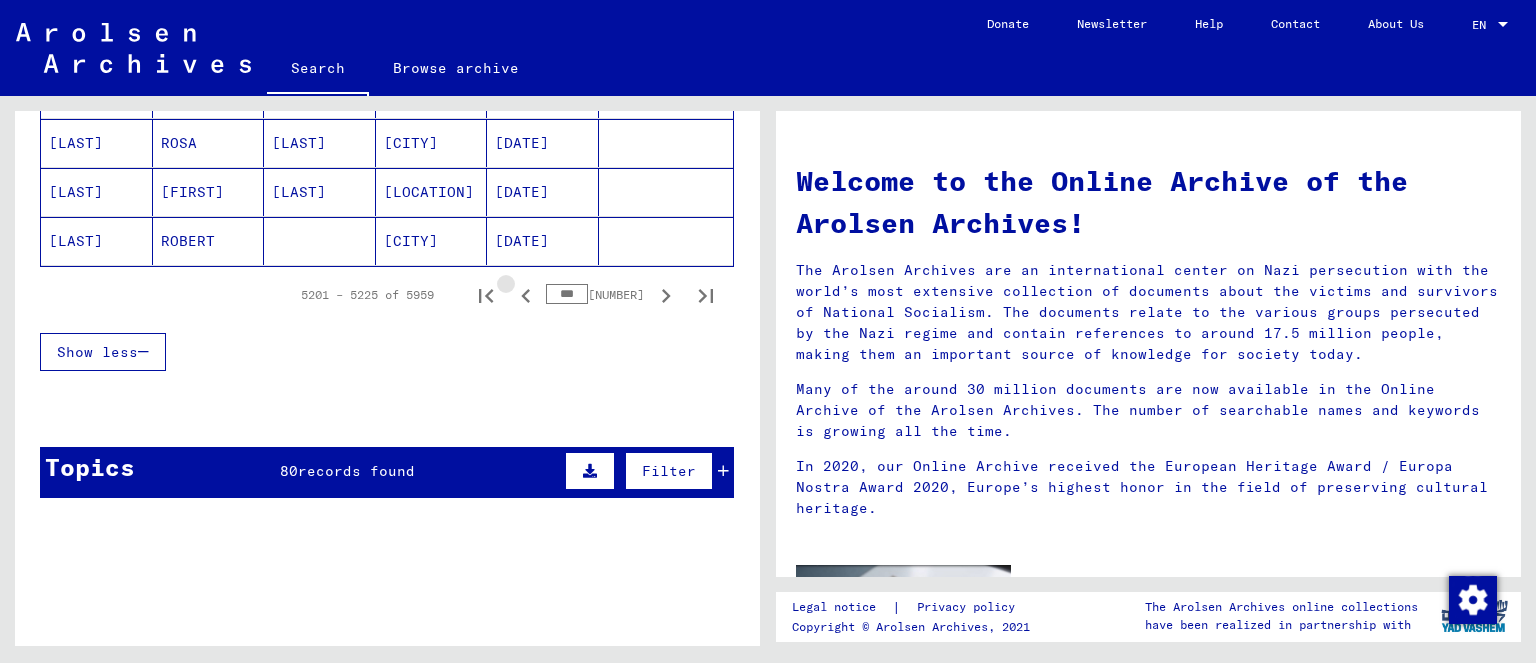 click at bounding box center (526, 296) 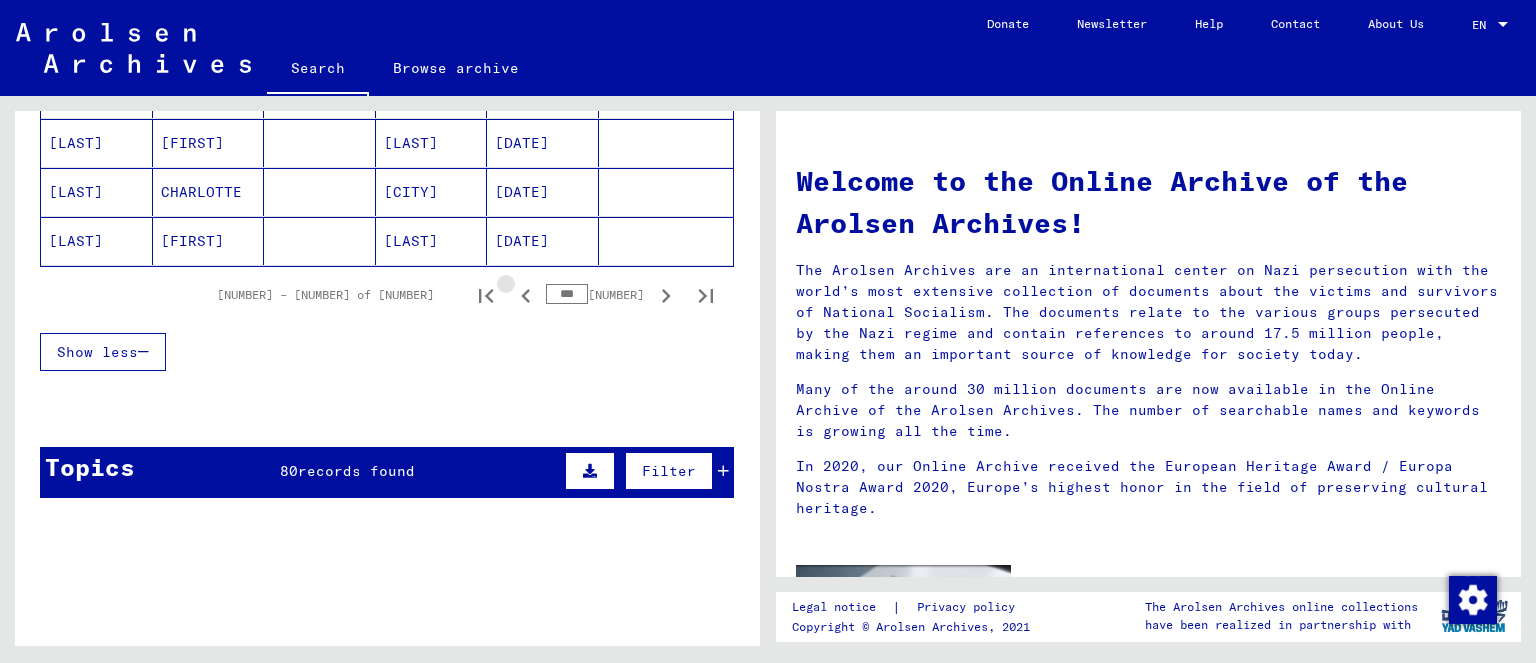 click at bounding box center (526, 296) 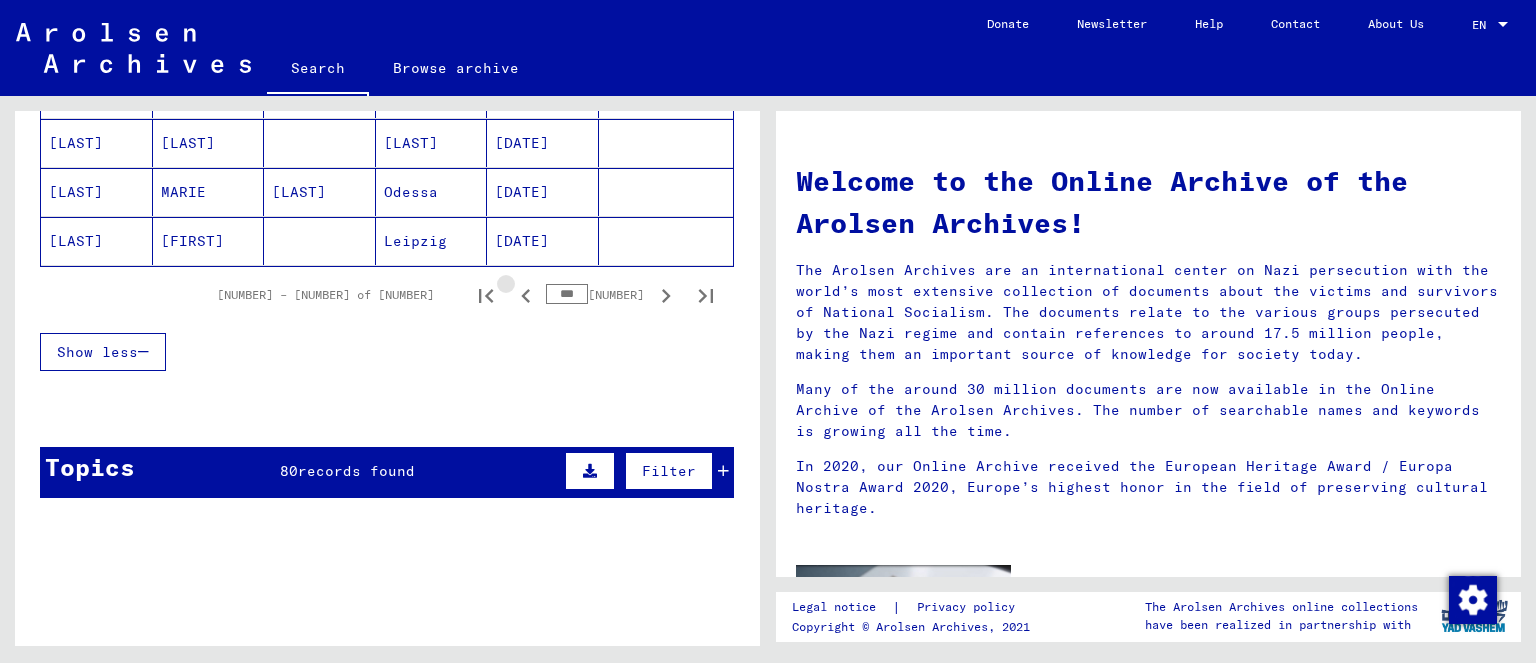 click at bounding box center [526, 296] 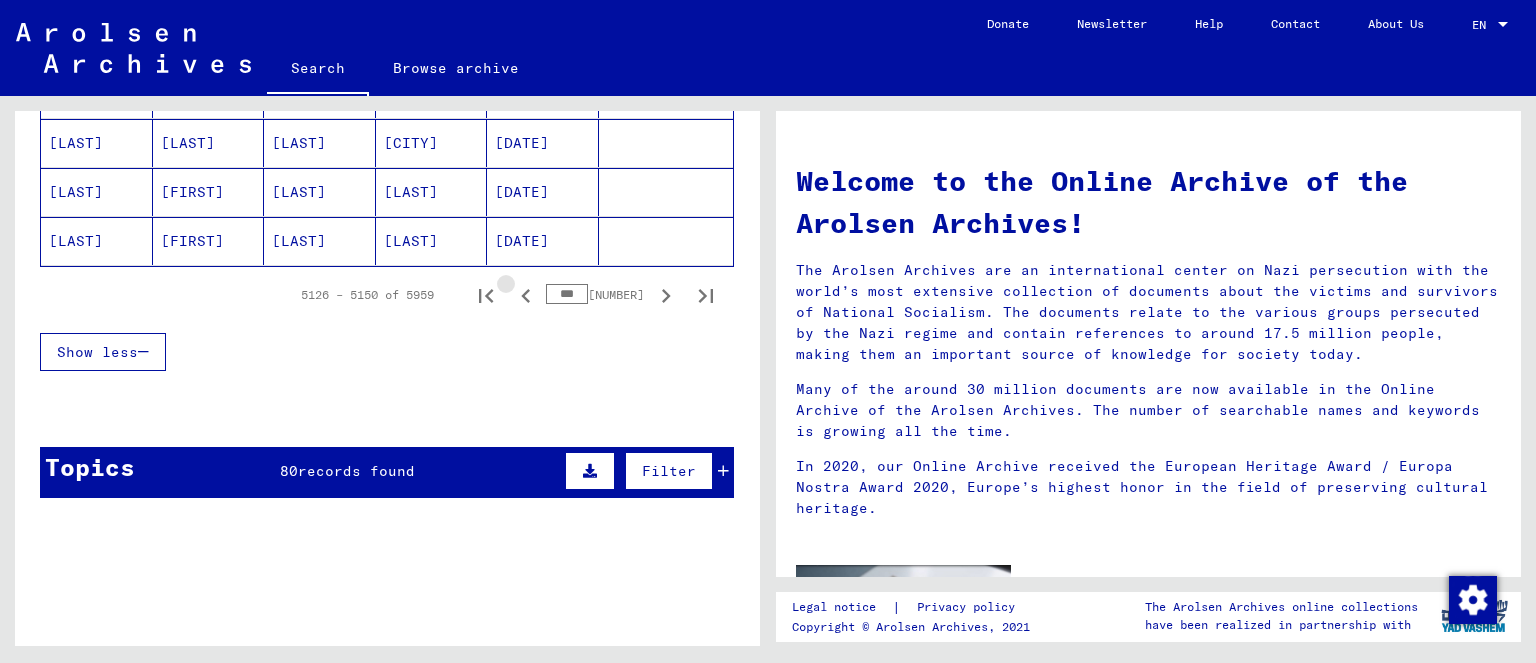 click at bounding box center (526, 296) 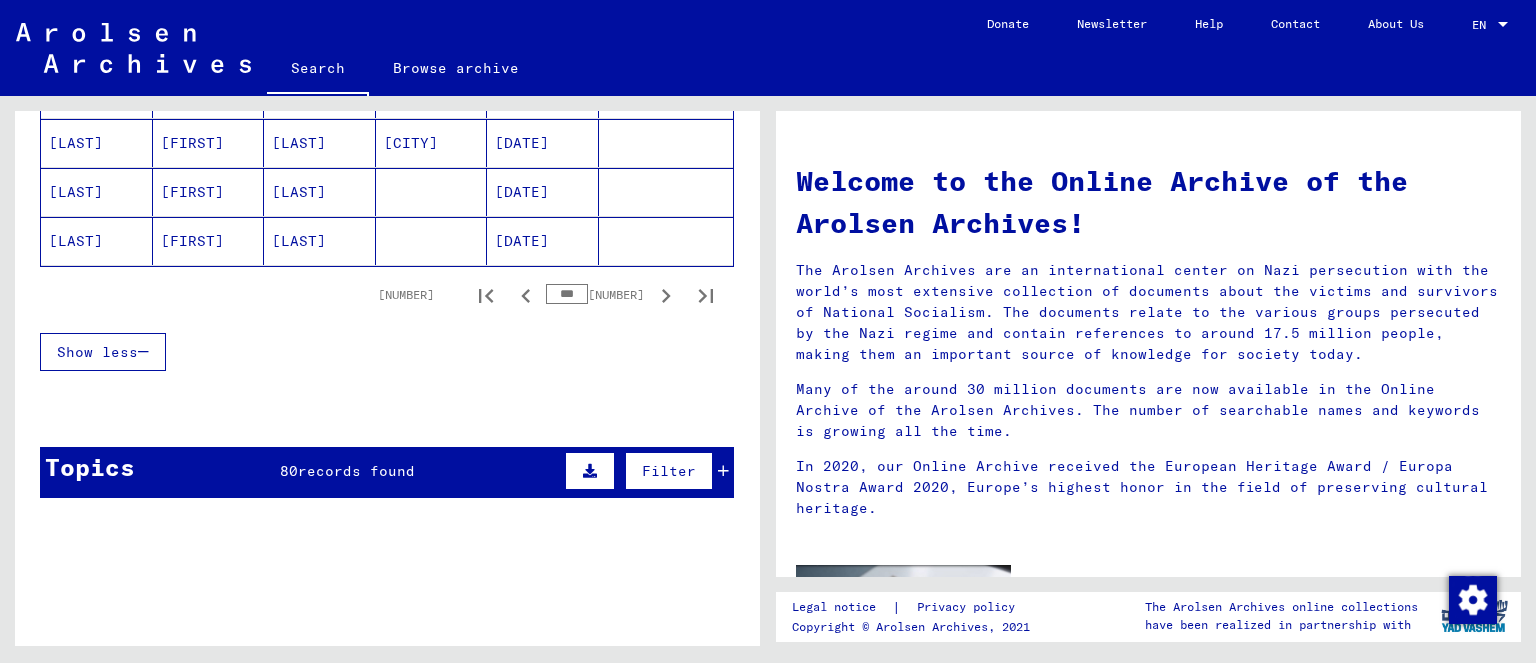 click at bounding box center [526, 295] 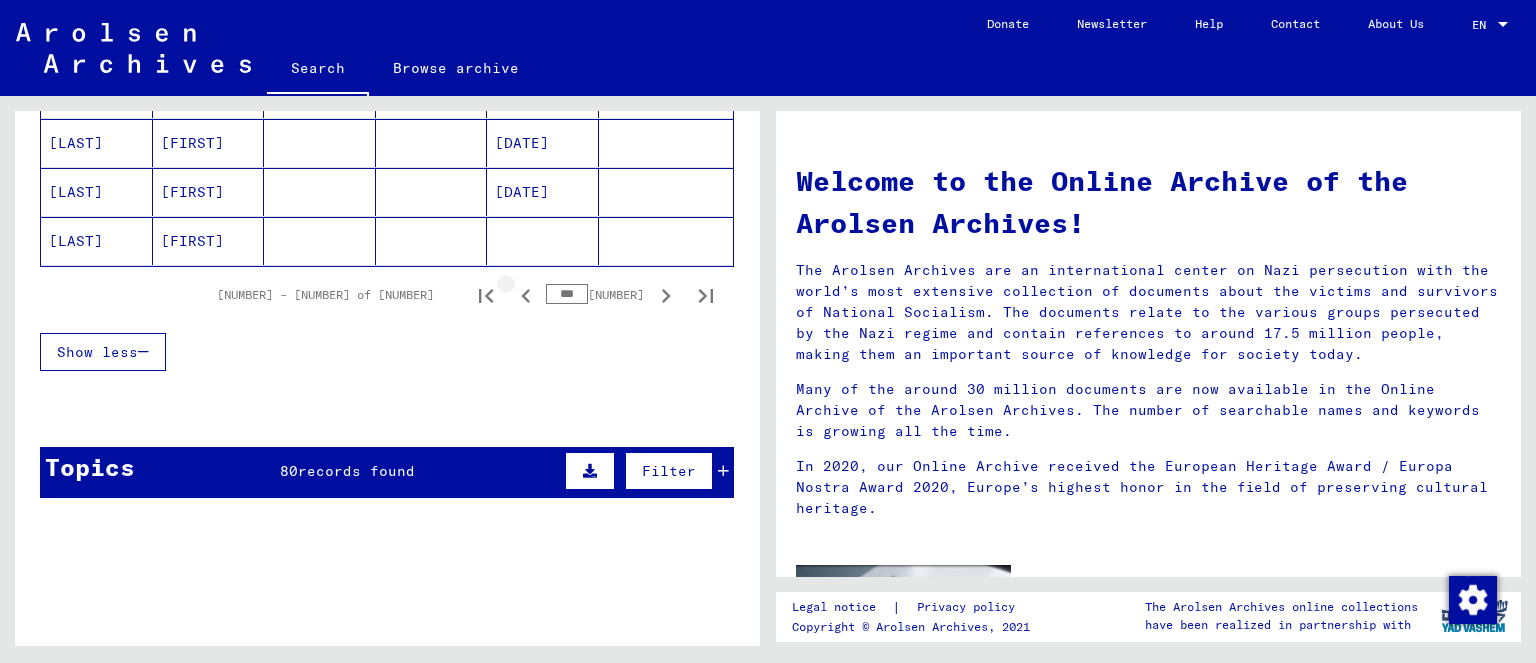 click at bounding box center (526, 295) 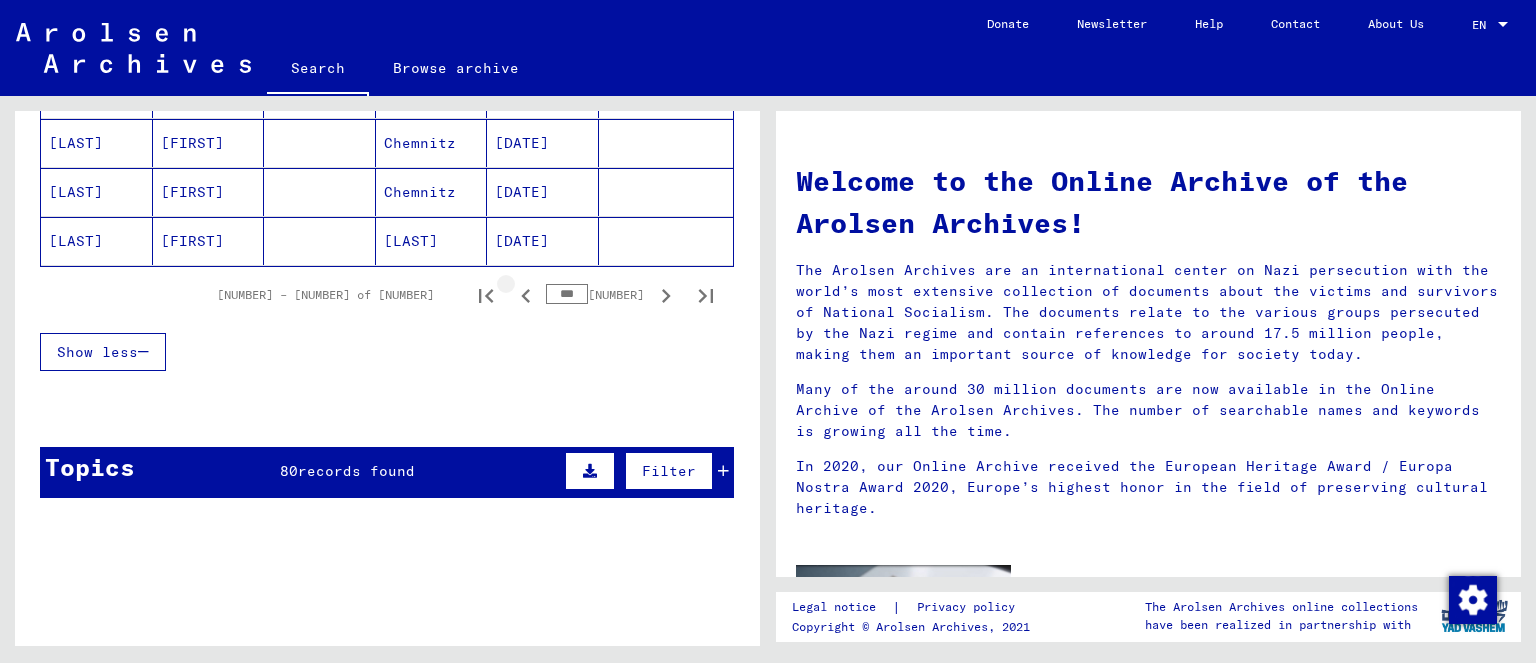 click at bounding box center [526, 295] 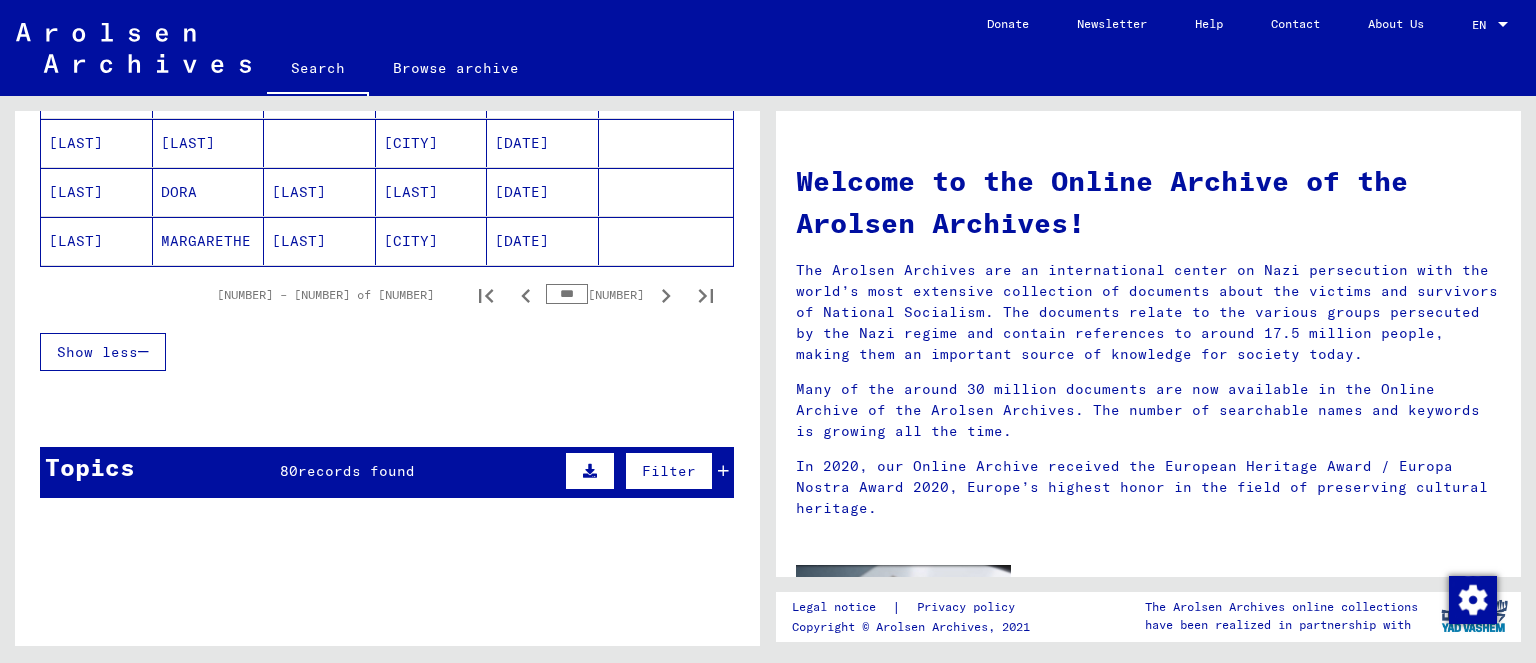 click at bounding box center [526, 295] 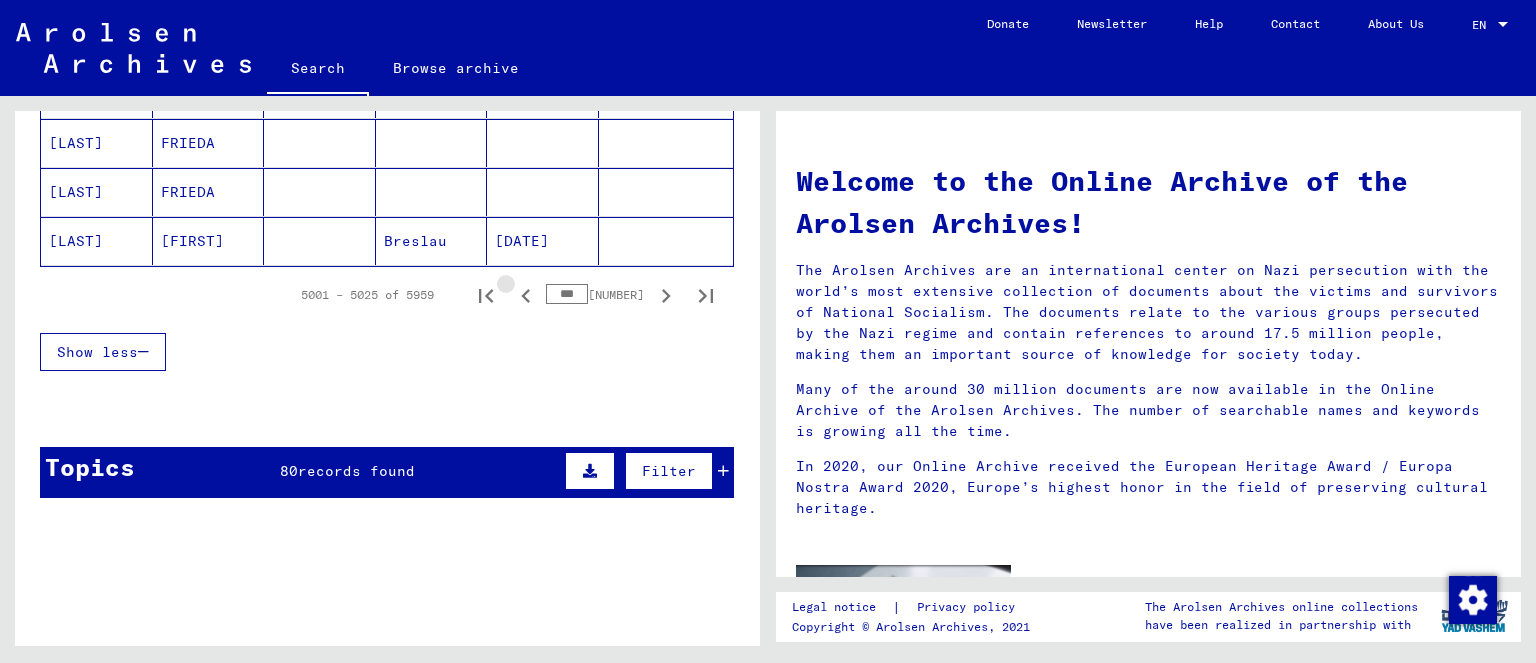 click at bounding box center (526, 295) 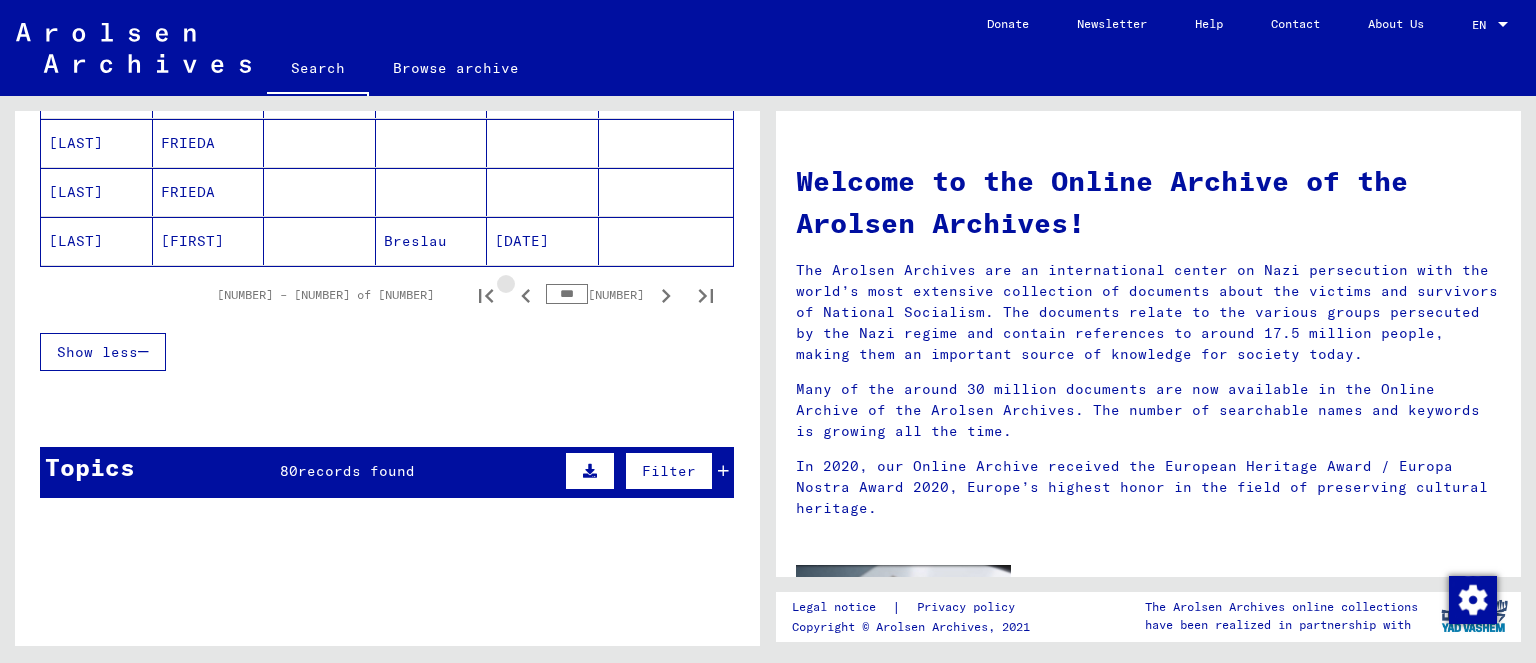 click at bounding box center (526, 295) 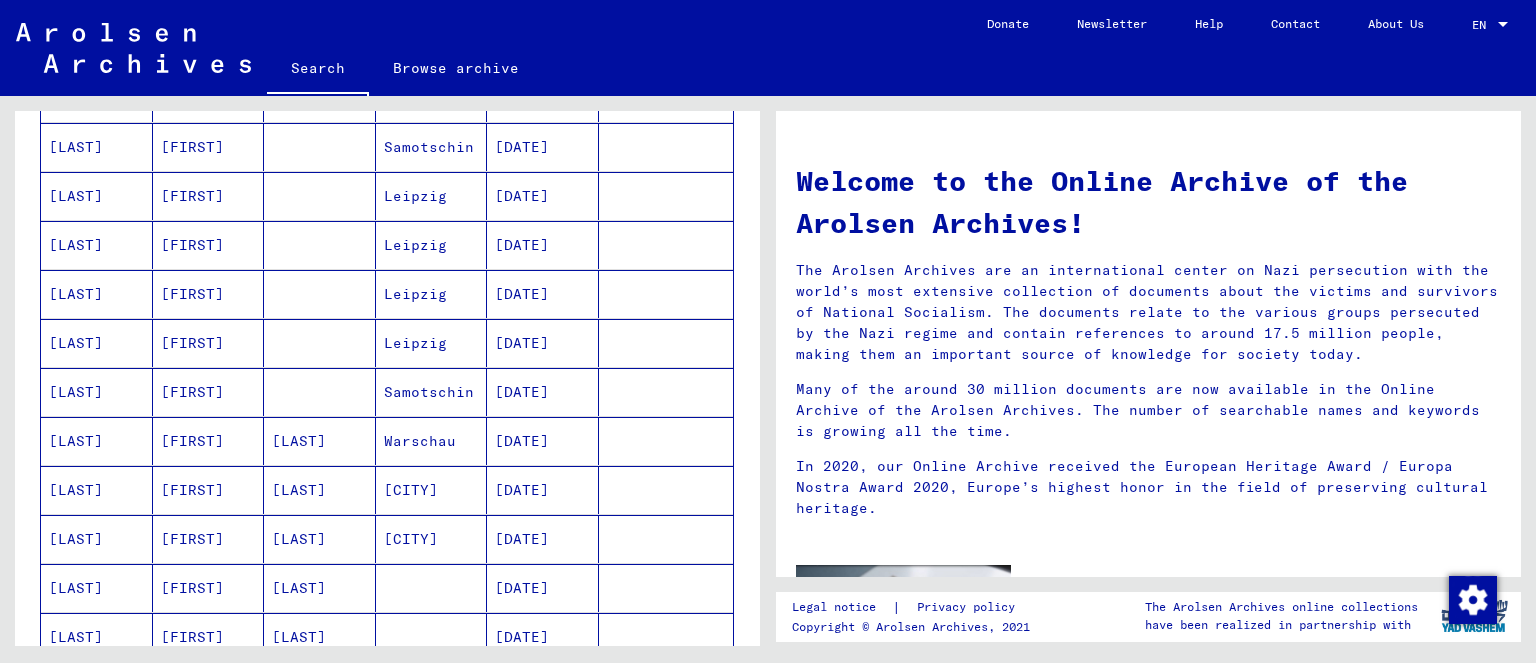 scroll, scrollTop: 1364, scrollLeft: 0, axis: vertical 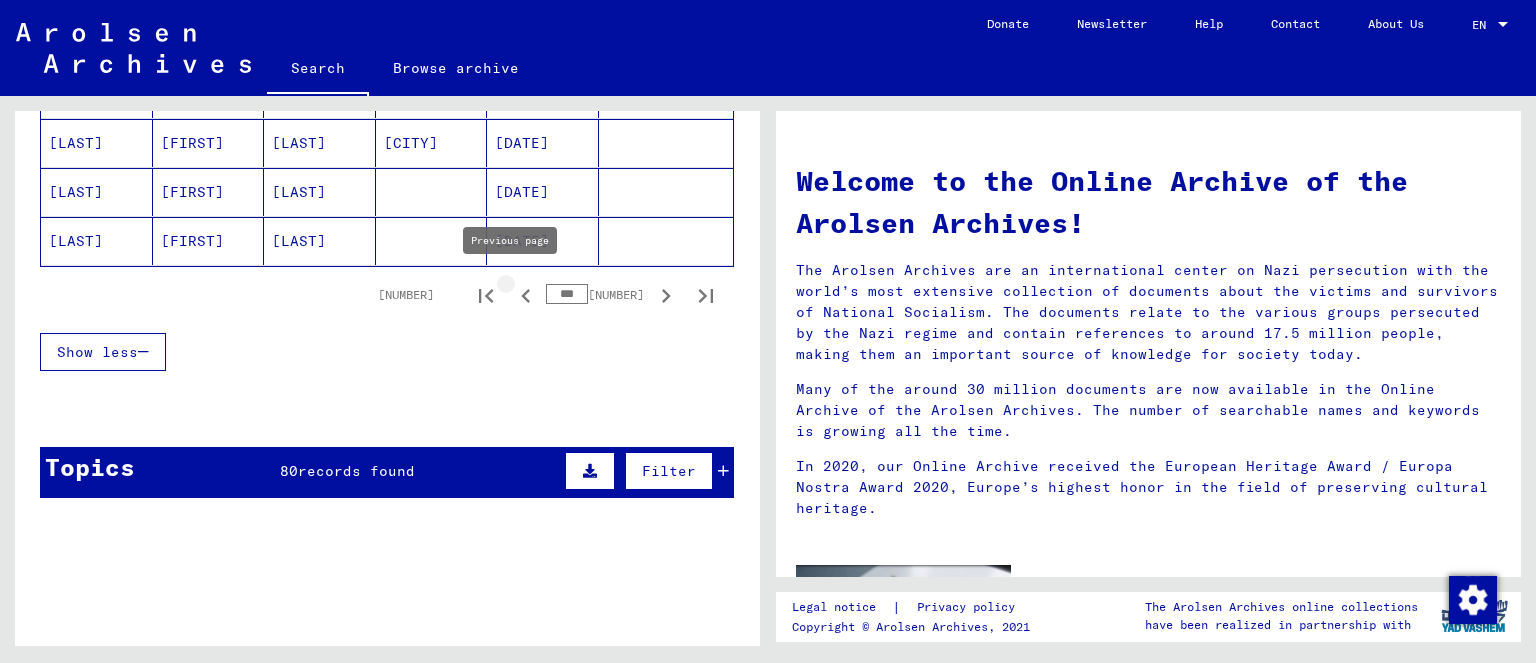 click at bounding box center (526, 295) 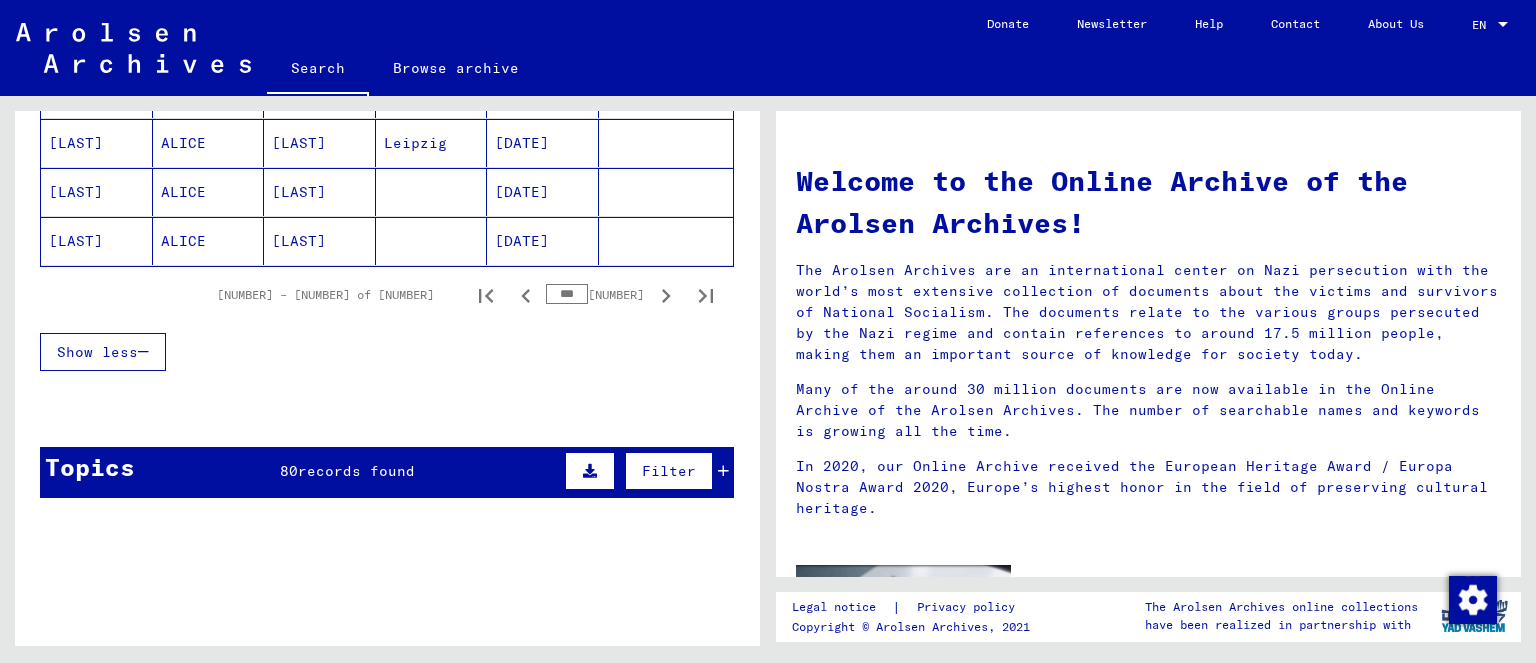 click at bounding box center [526, 295] 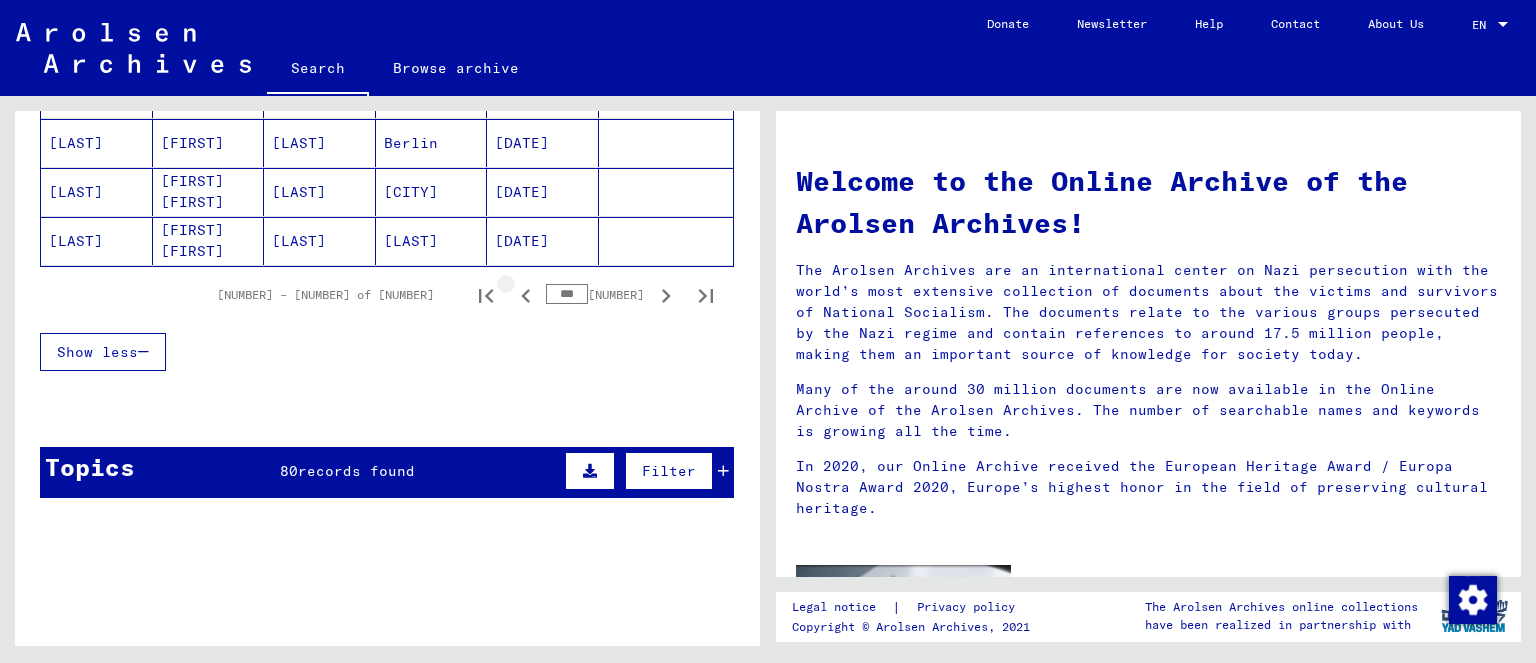 click at bounding box center [526, 295] 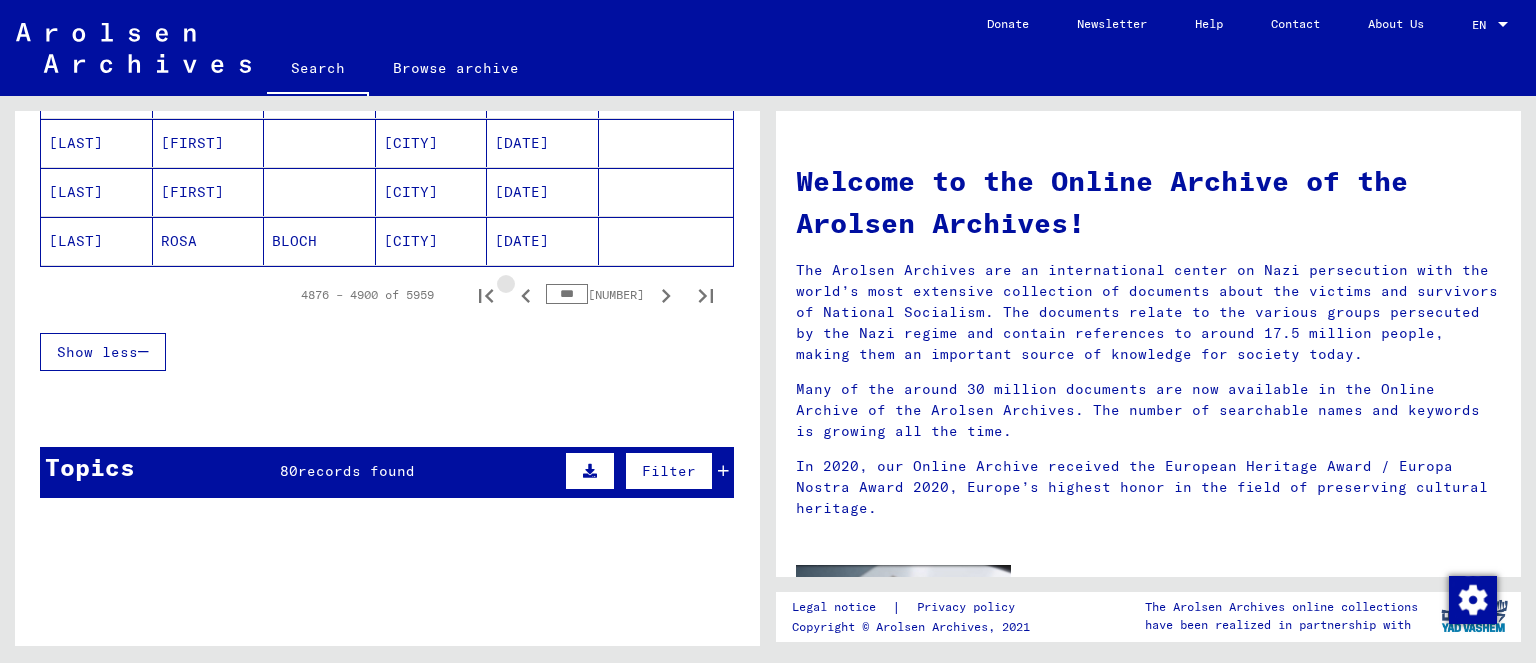 click at bounding box center (526, 295) 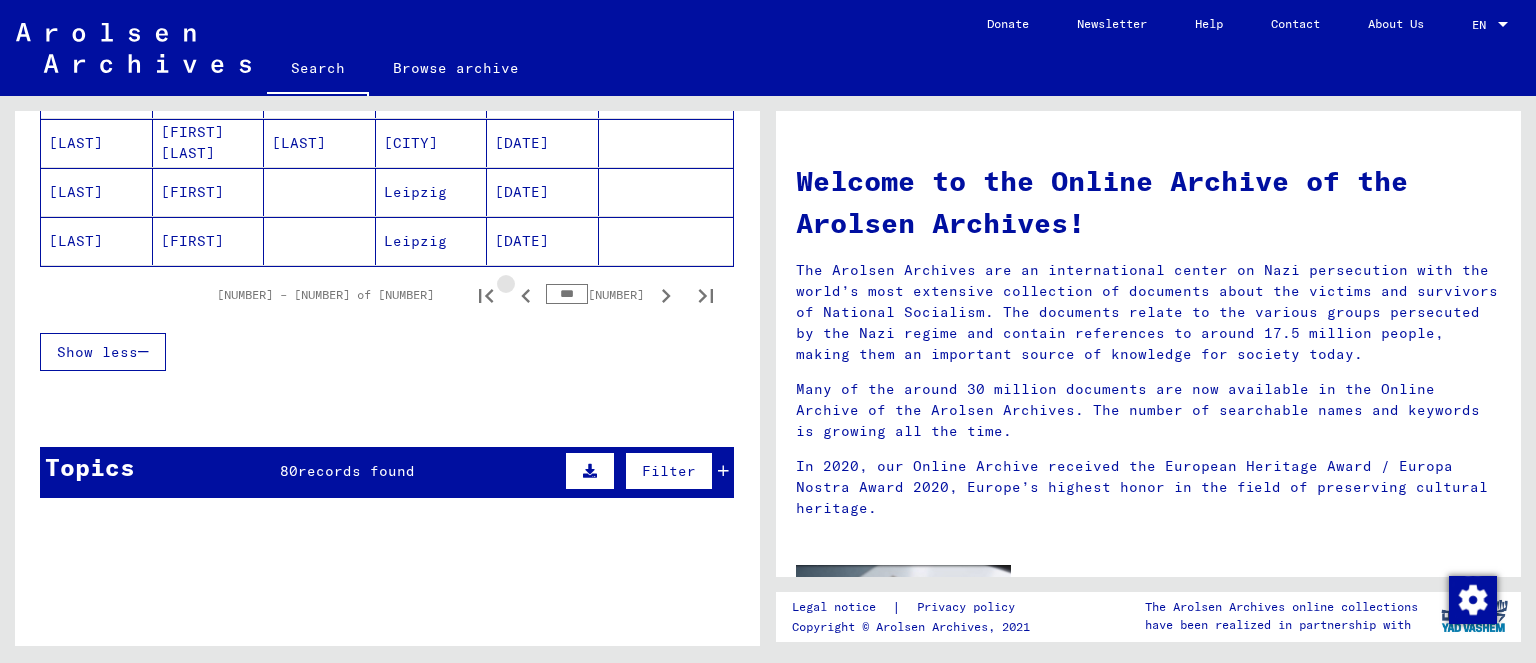 click at bounding box center (526, 295) 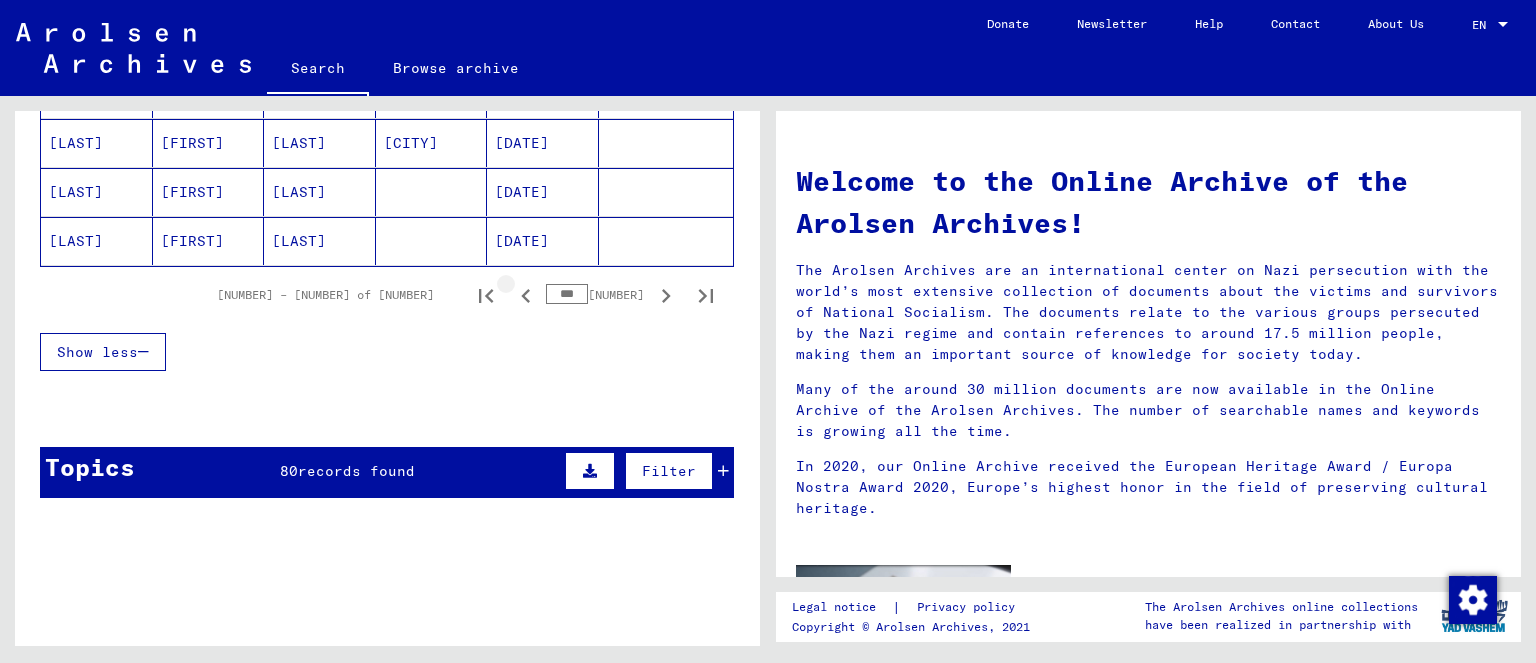 click at bounding box center (526, 295) 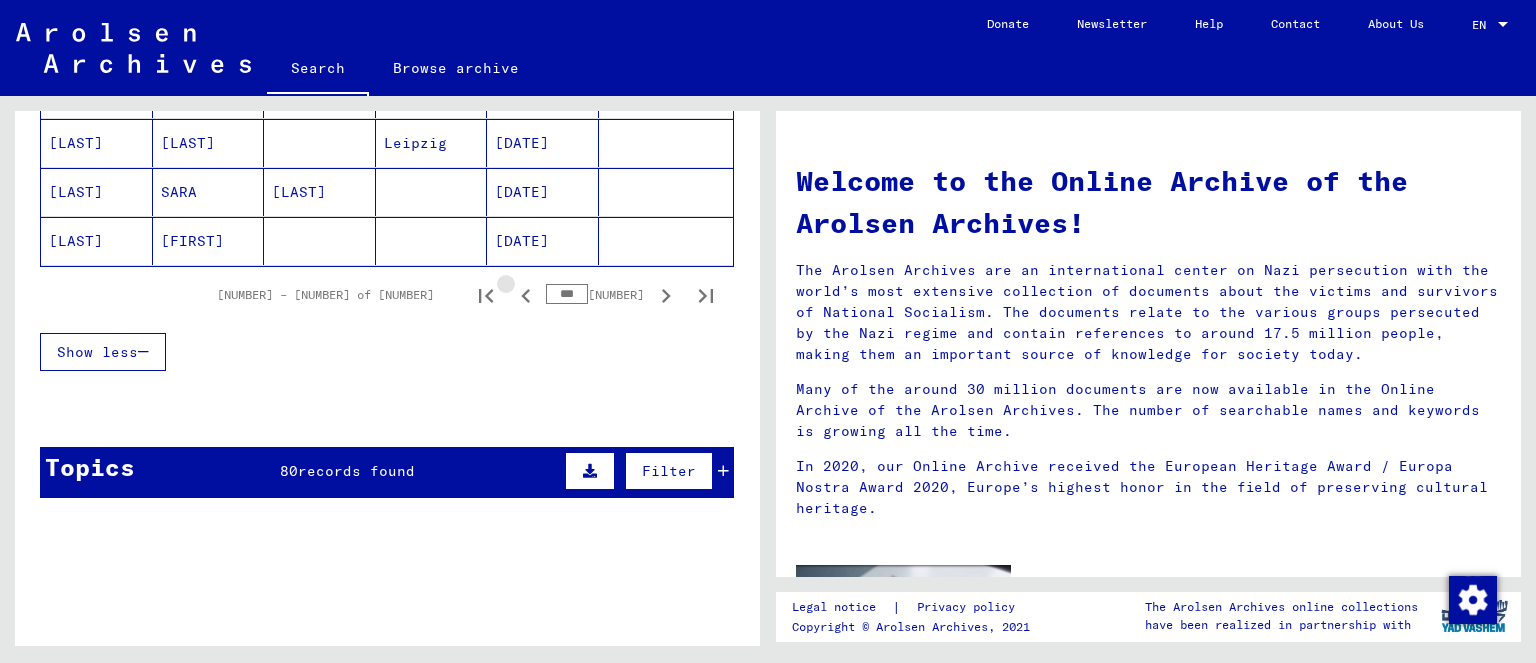 click at bounding box center (526, 295) 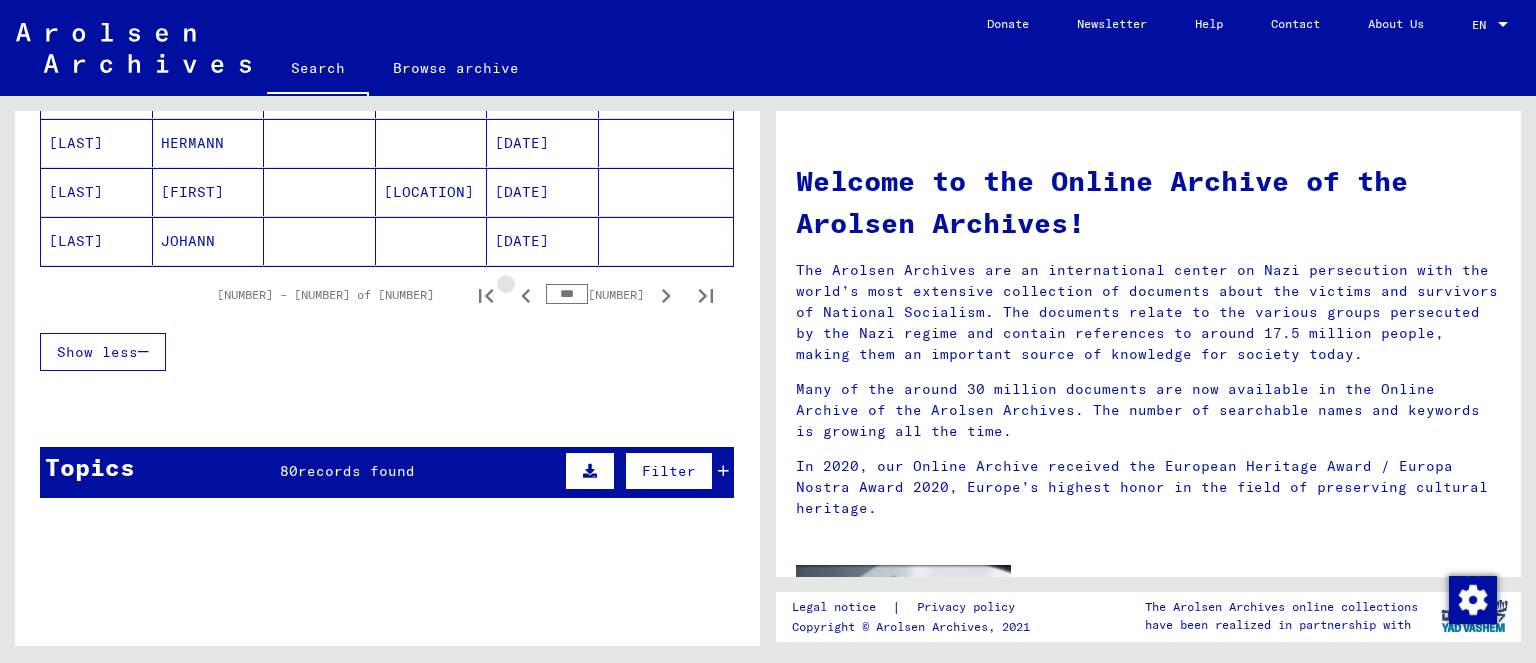 click at bounding box center (526, 295) 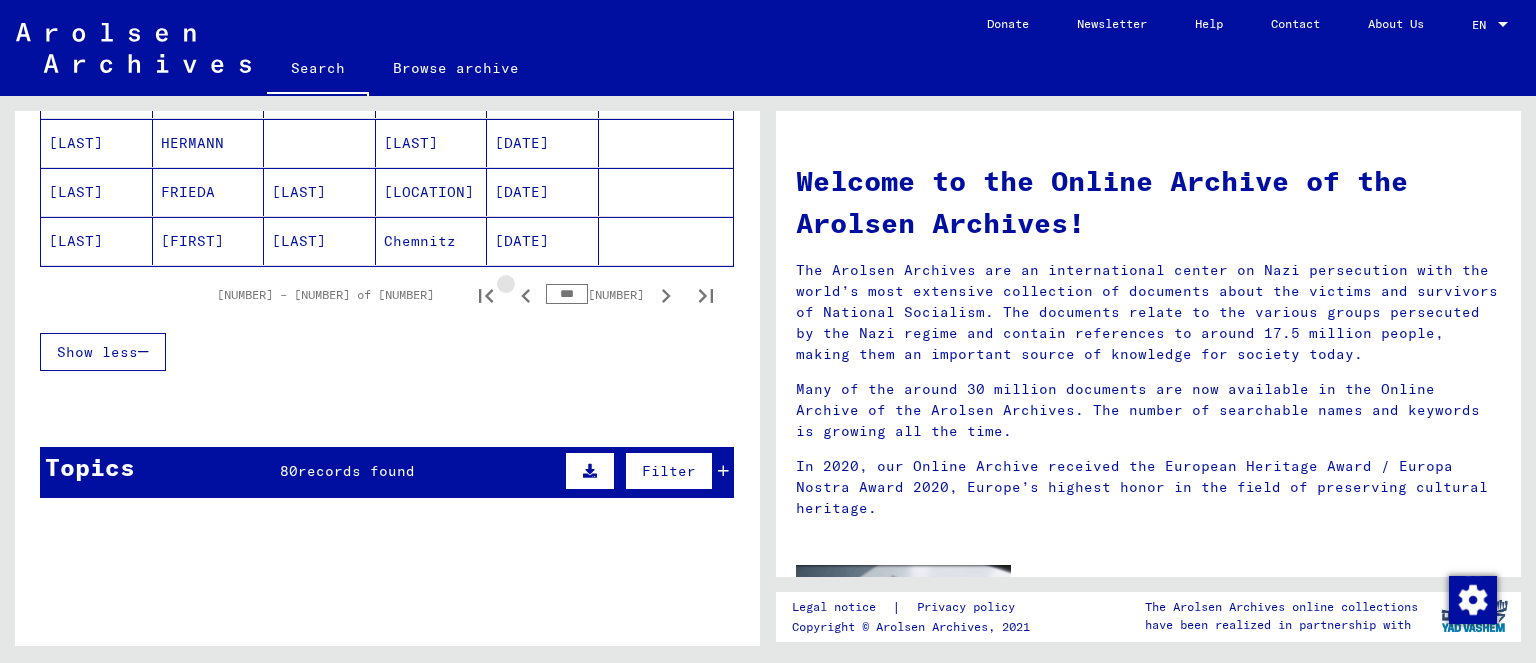 click at bounding box center (526, 295) 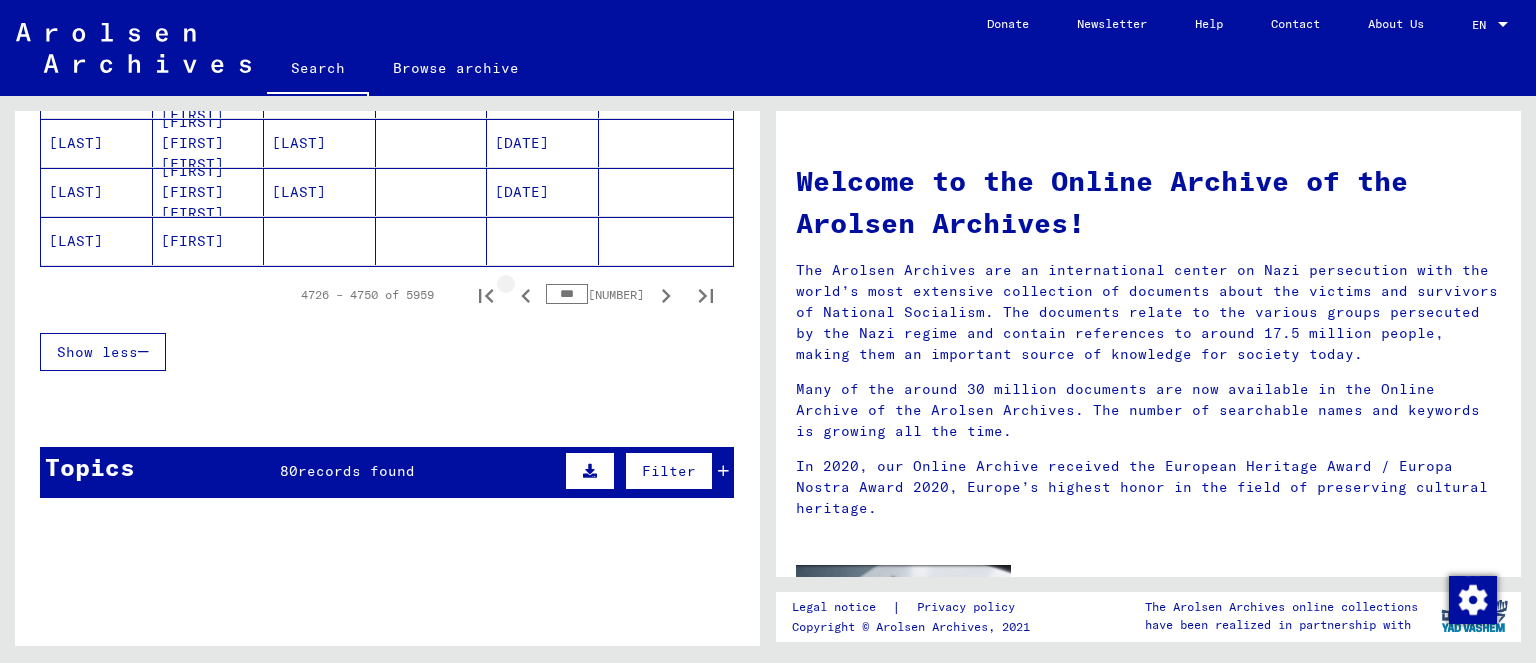 click at bounding box center [526, 296] 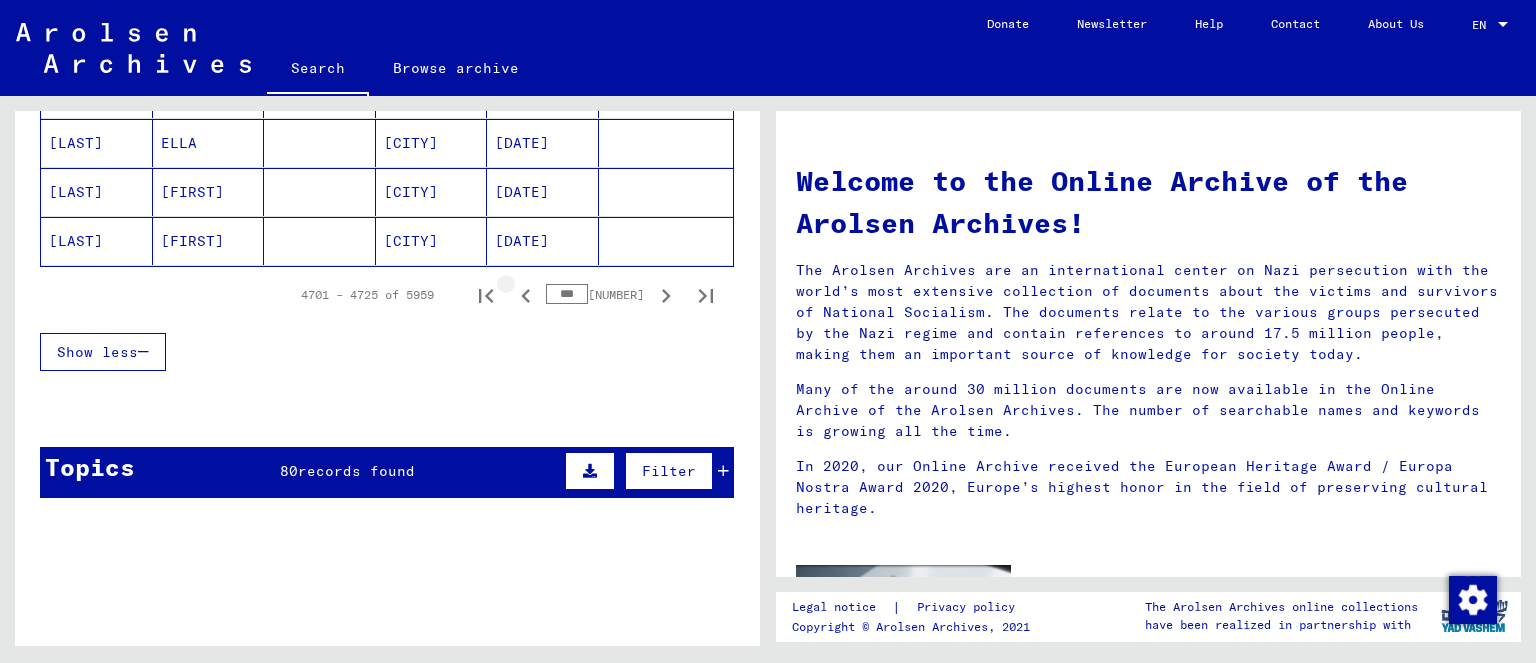 click at bounding box center (526, 296) 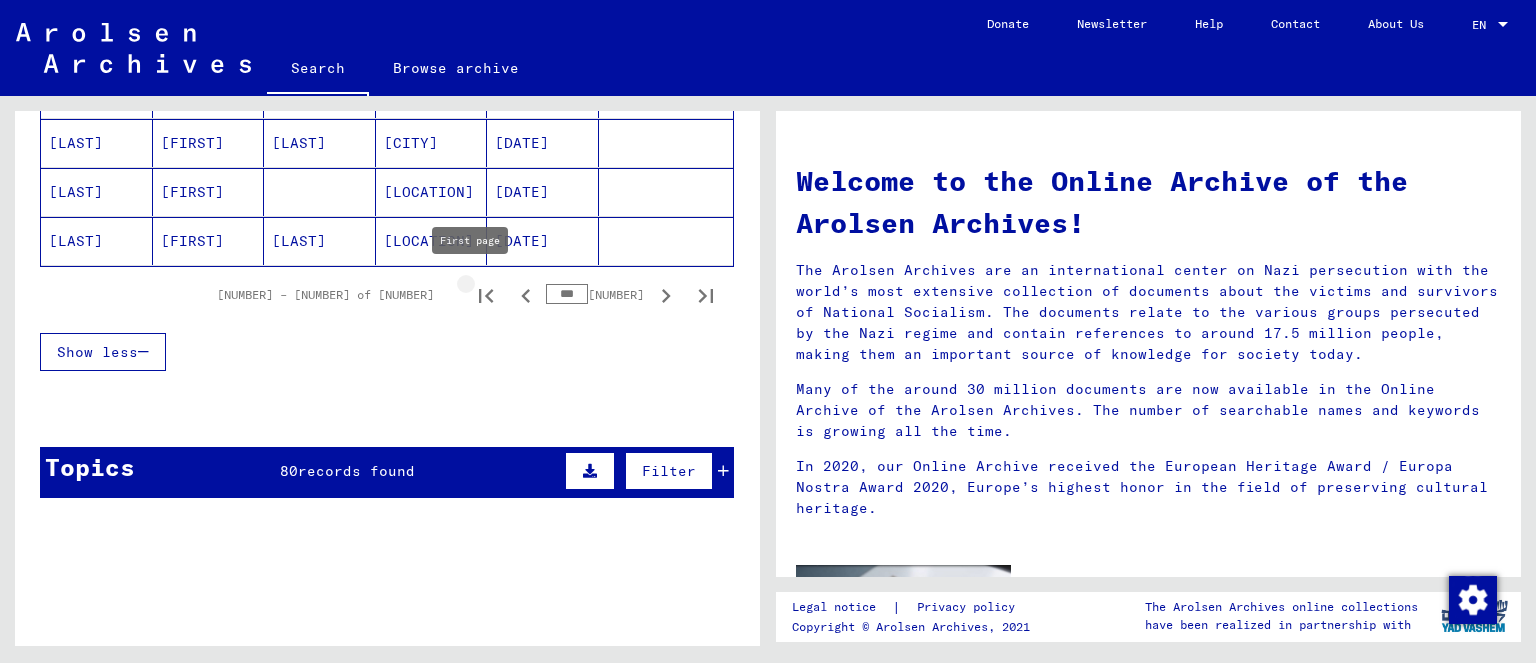 click at bounding box center [486, 296] 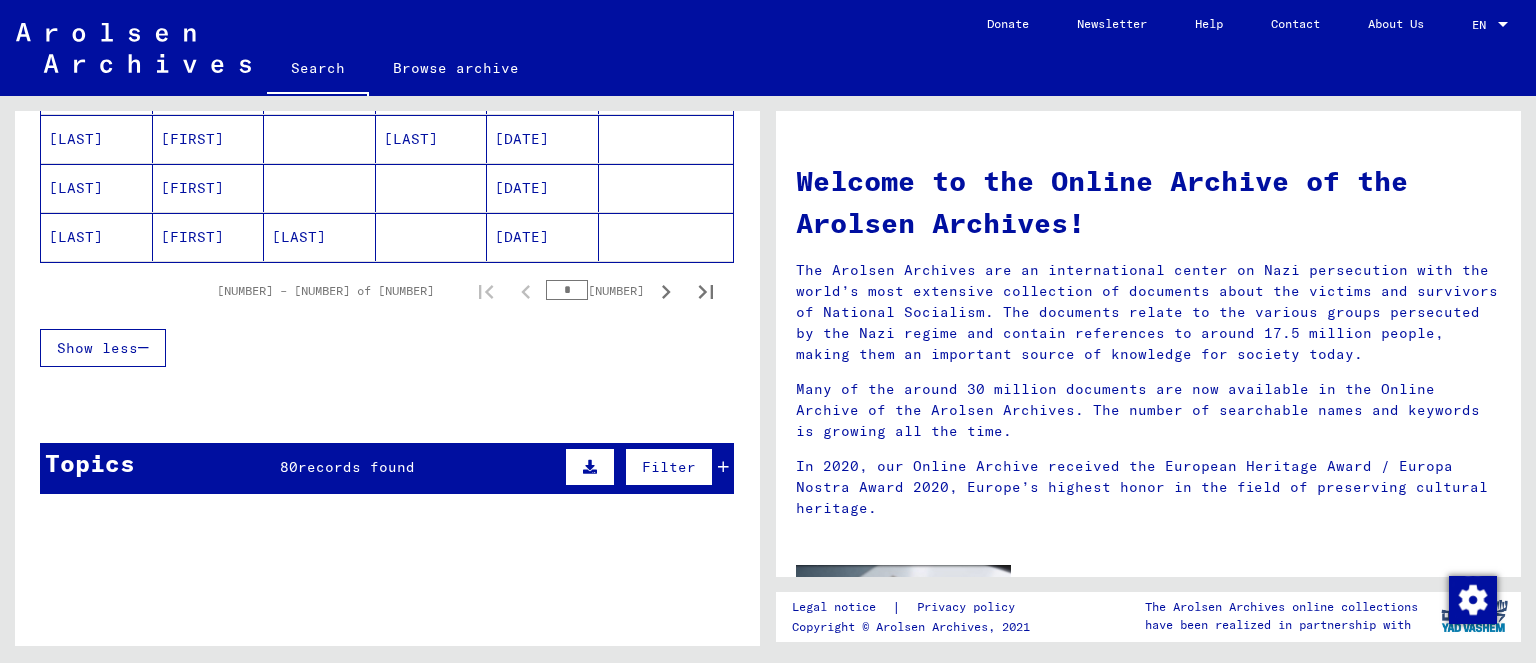 scroll, scrollTop: 1364, scrollLeft: 0, axis: vertical 